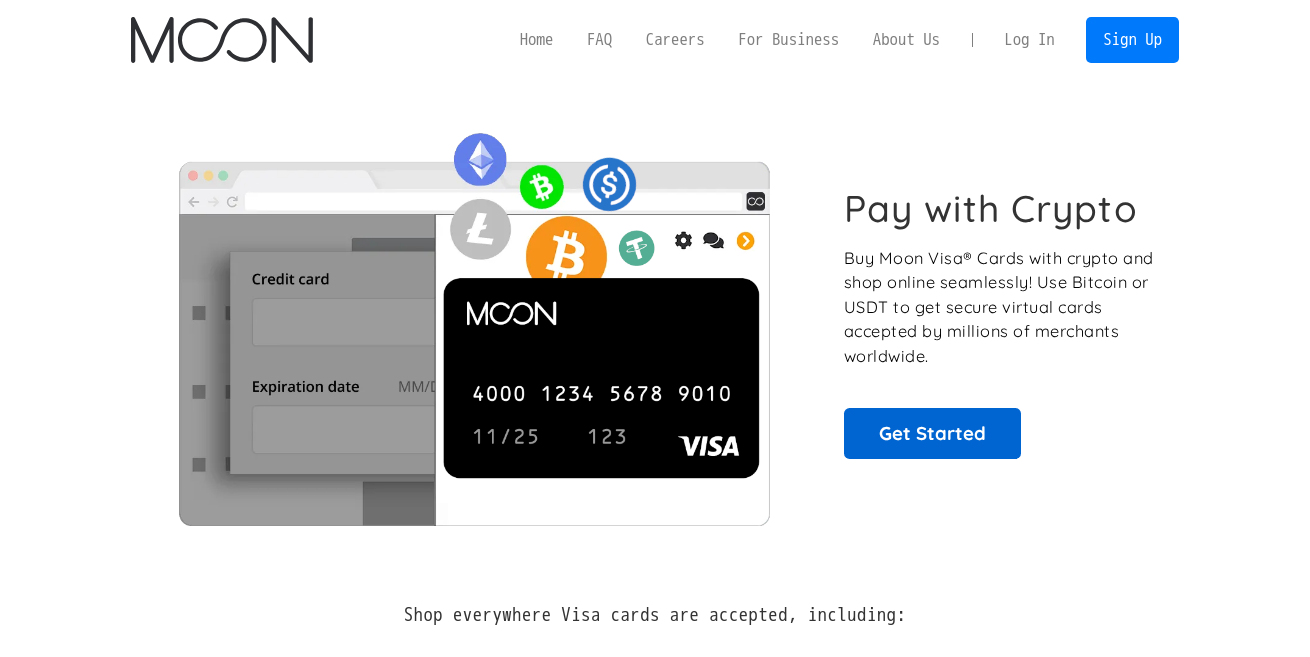 scroll, scrollTop: 0, scrollLeft: 0, axis: both 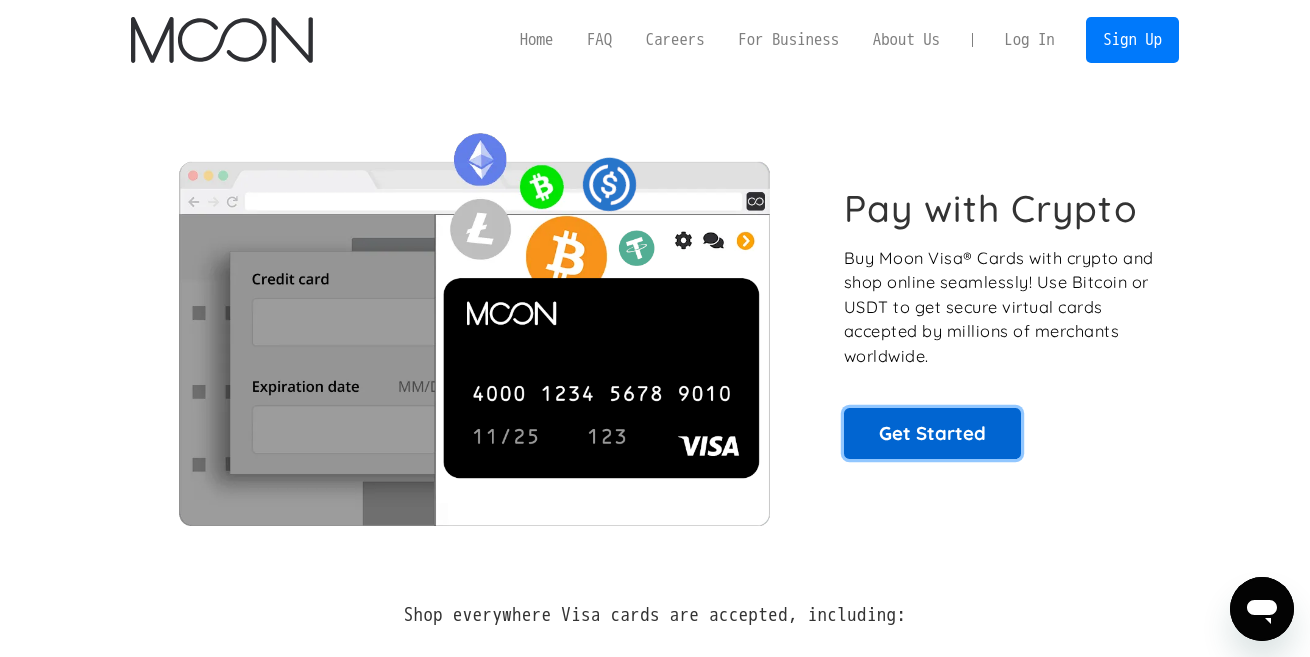 click on "Get Started" at bounding box center [932, 433] 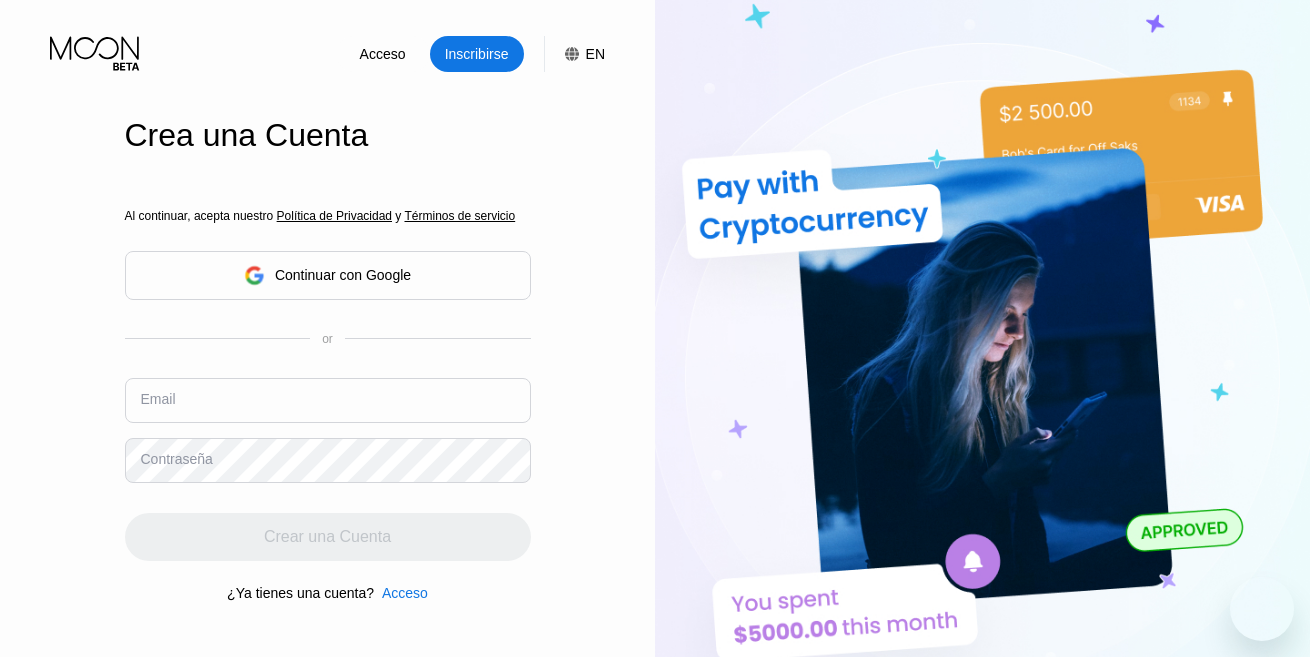 scroll, scrollTop: 0, scrollLeft: 0, axis: both 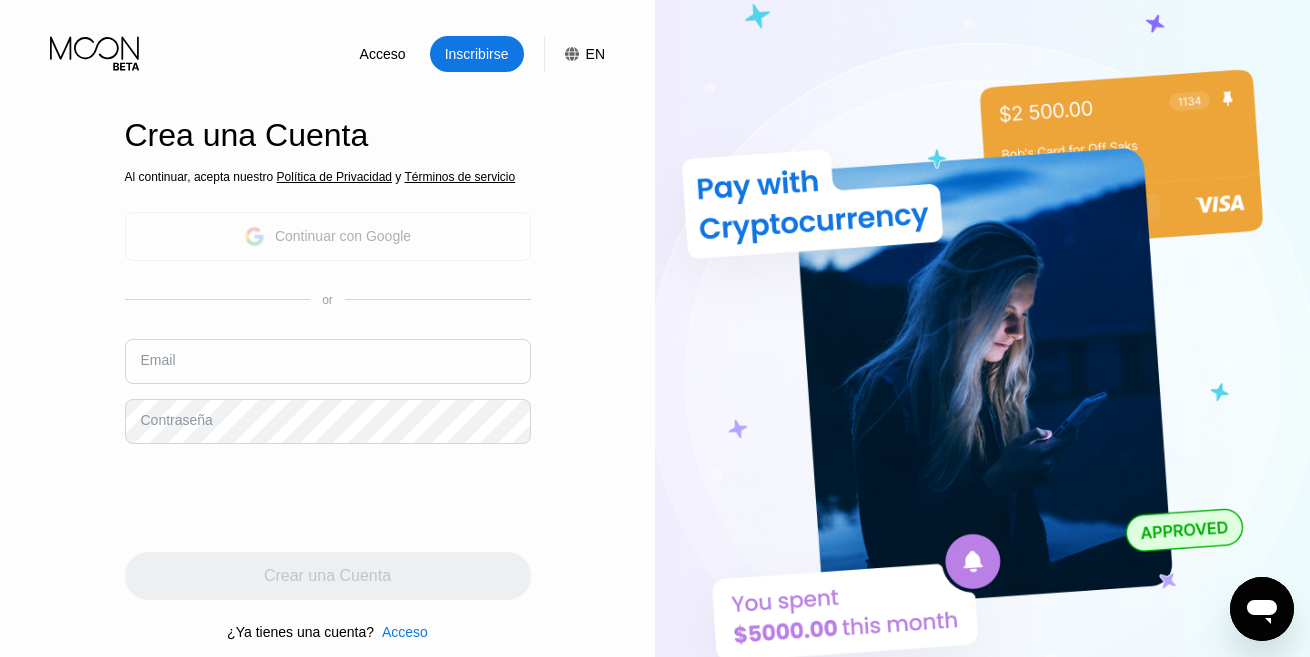 click on "Continuar con Google" at bounding box center (343, 236) 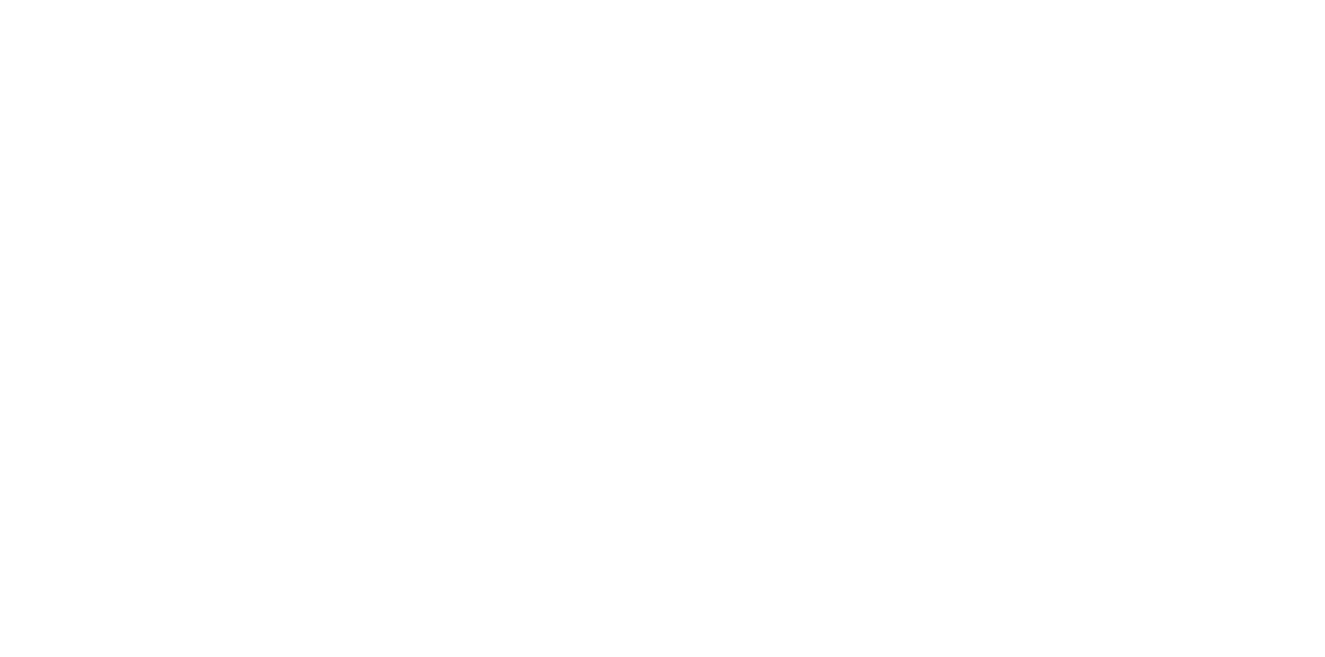 scroll, scrollTop: 0, scrollLeft: 0, axis: both 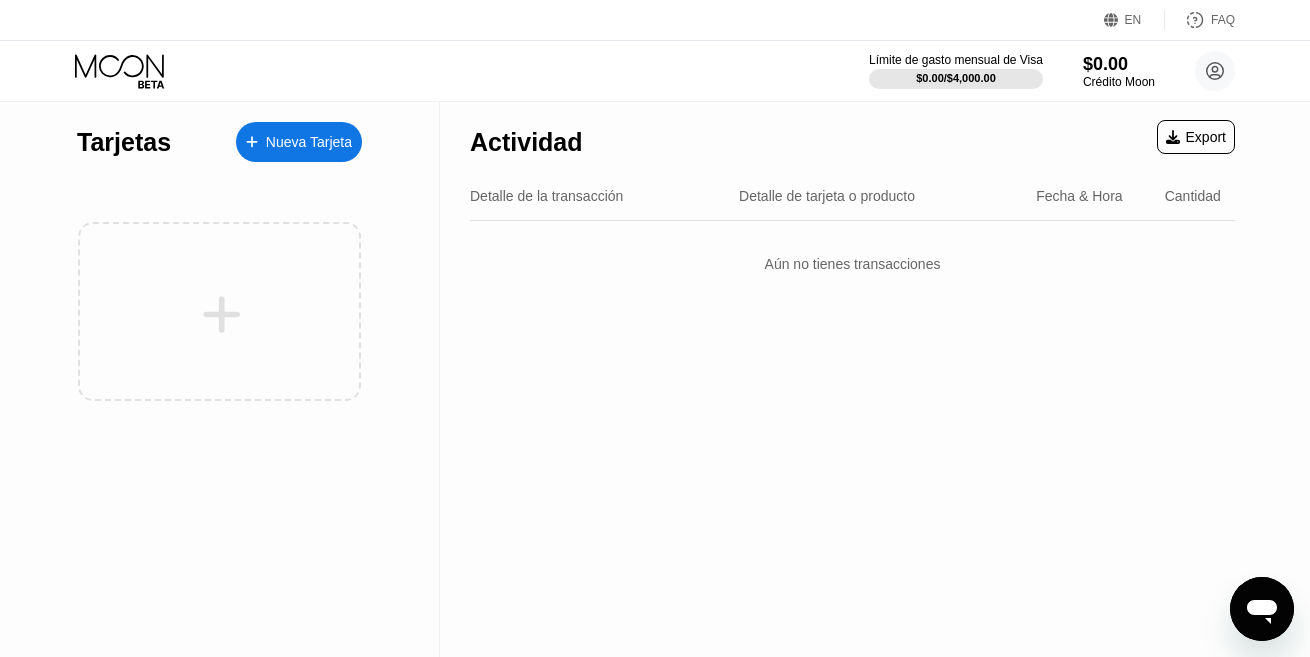 click on "Nueva Tarjeta" at bounding box center [309, 142] 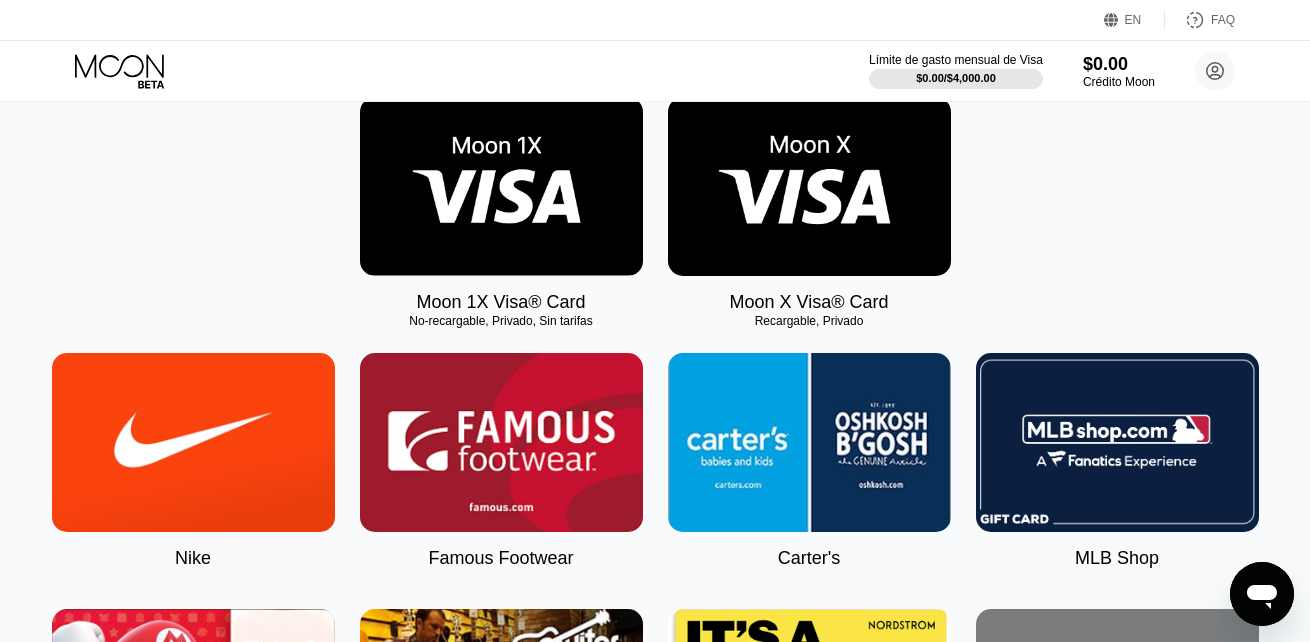 scroll, scrollTop: 133, scrollLeft: 0, axis: vertical 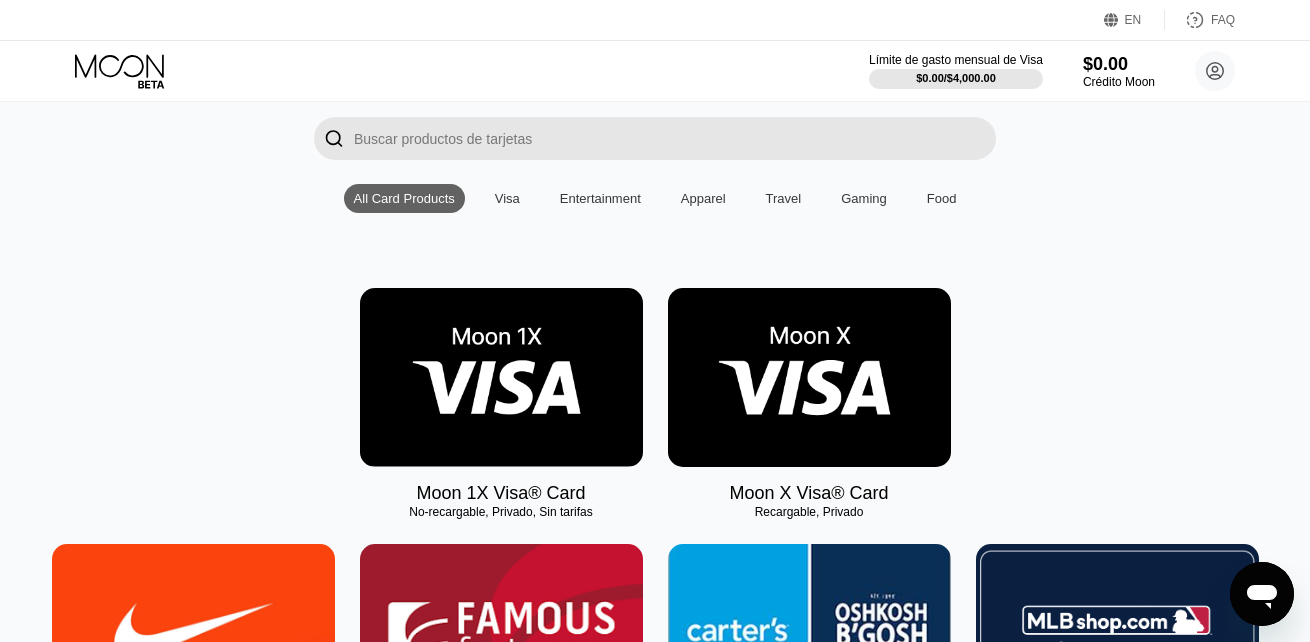 click at bounding box center (809, 377) 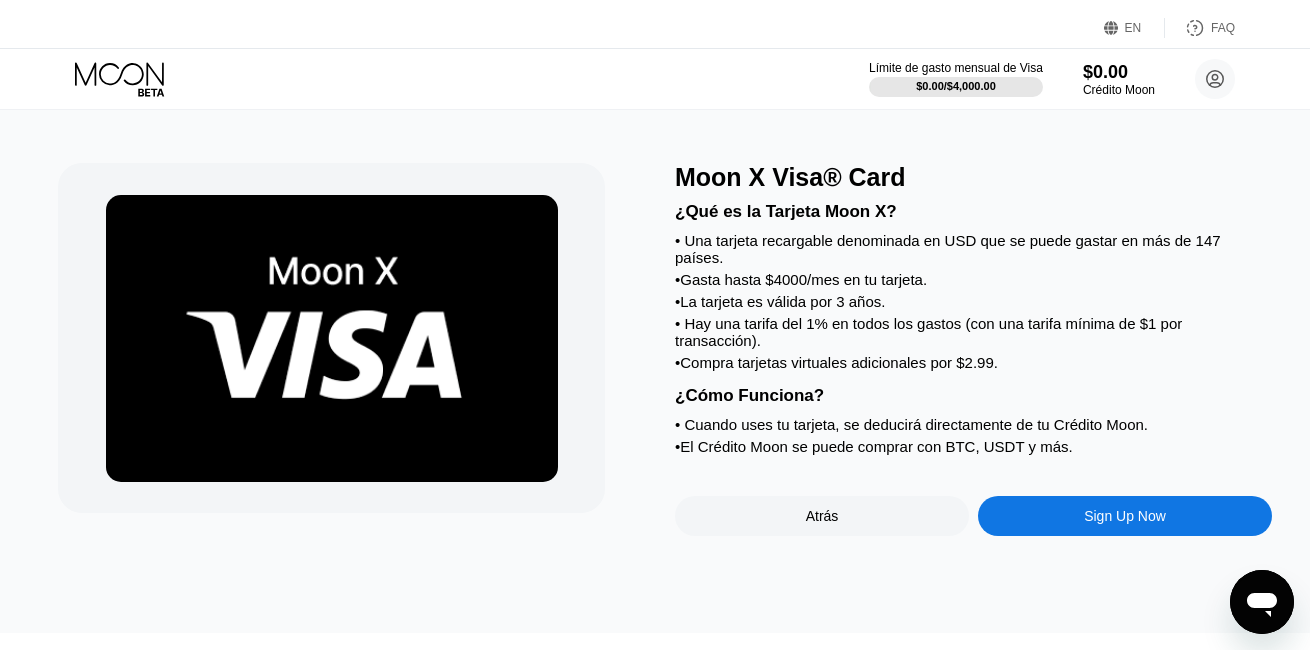 scroll, scrollTop: 0, scrollLeft: 0, axis: both 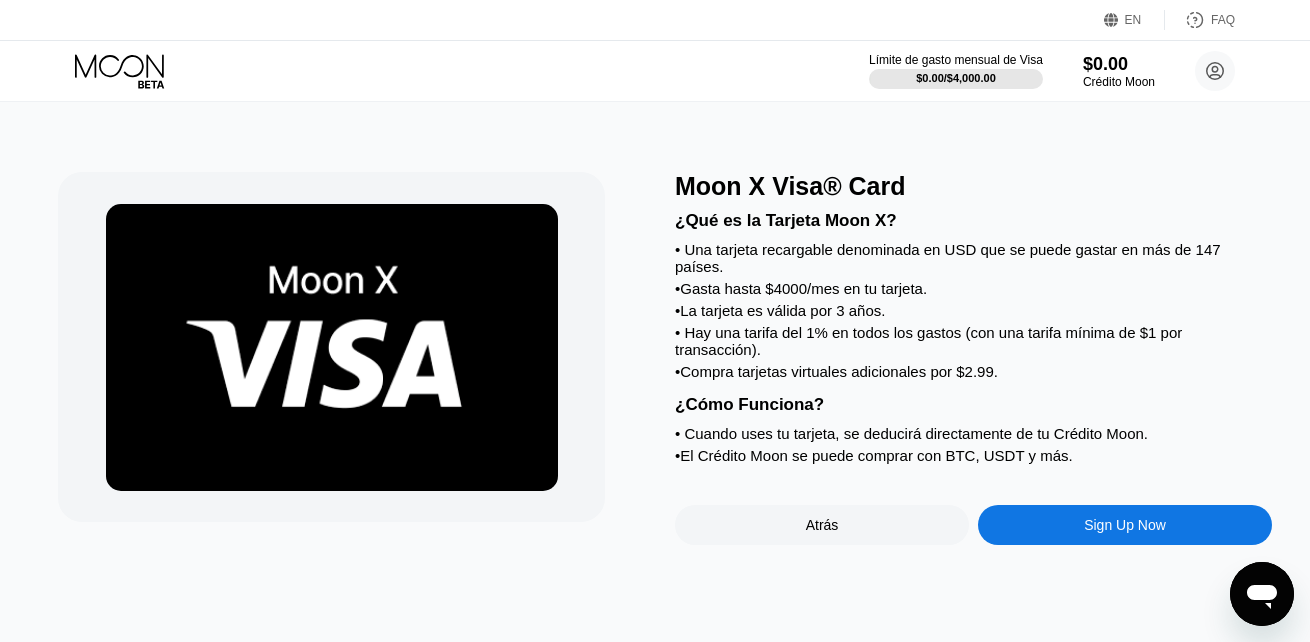 click on "Sign Up Now" at bounding box center [1125, 525] 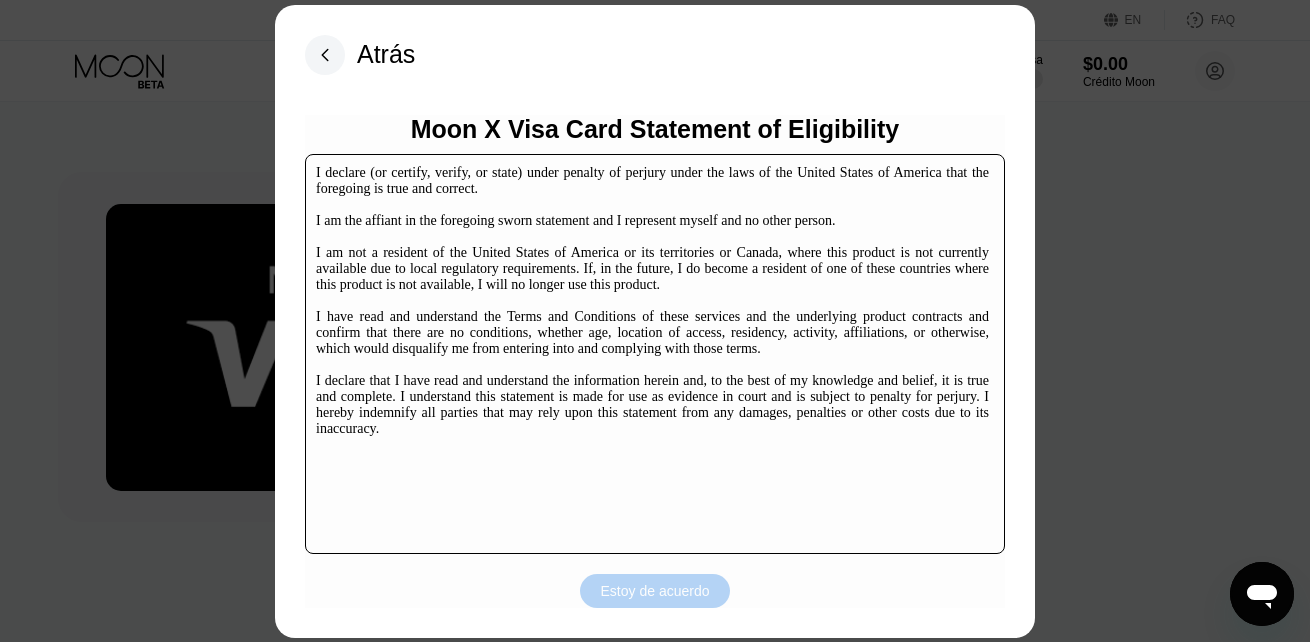 click on "Estoy de acuerdo" at bounding box center (655, 591) 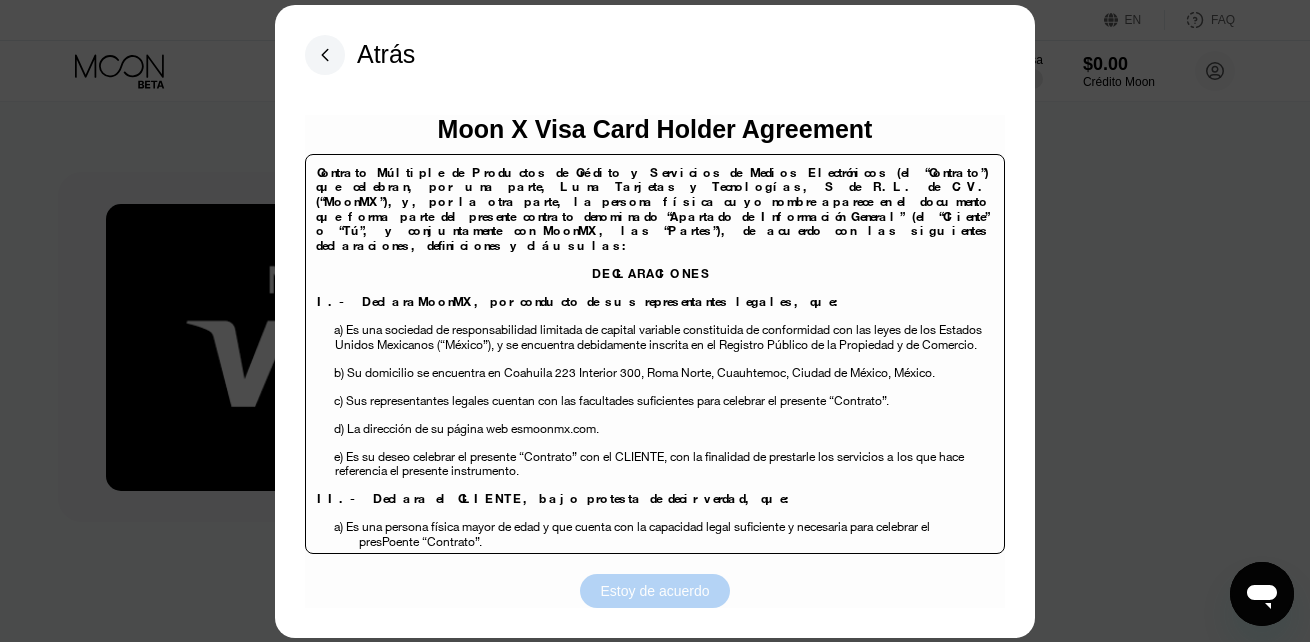 click on "Estoy de acuerdo" at bounding box center (655, 591) 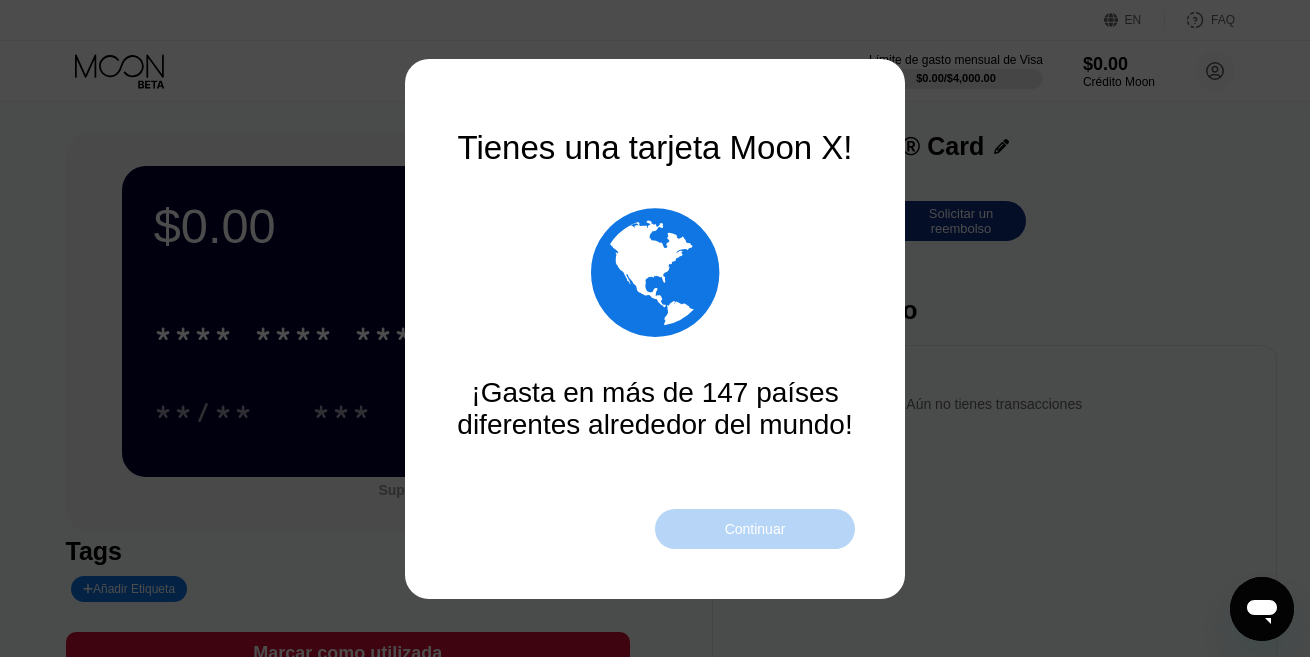 click on "Continuar" at bounding box center [755, 529] 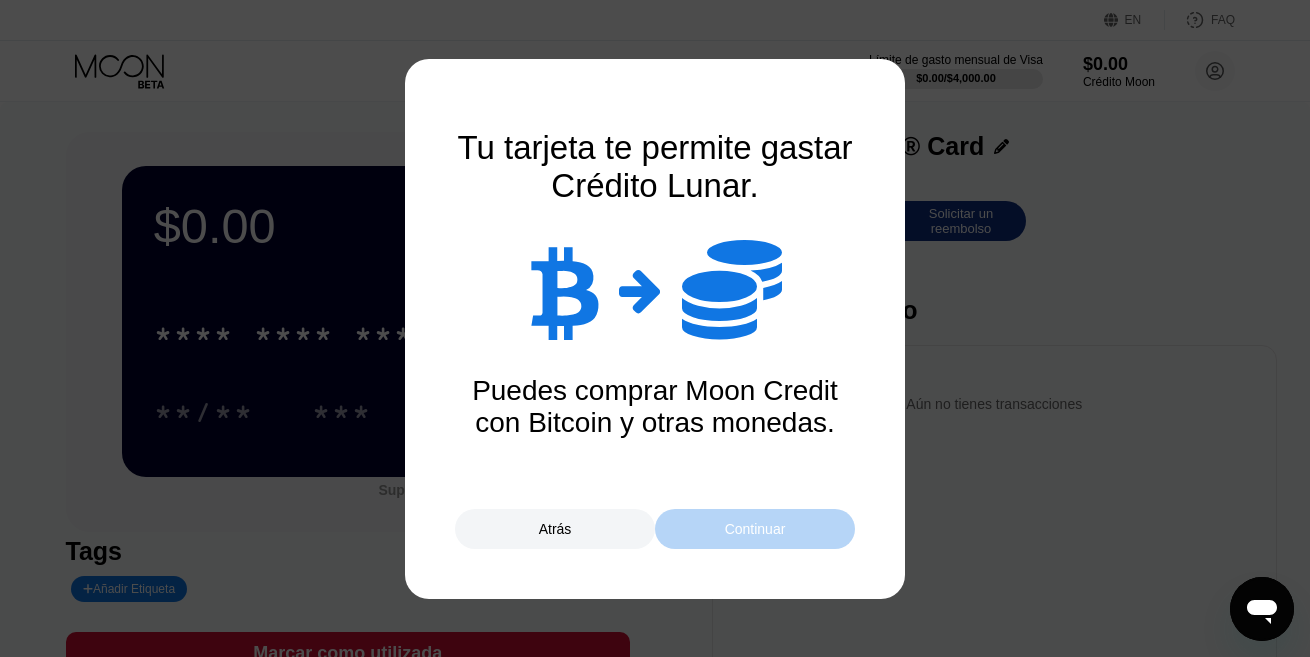 click on "Continuar" at bounding box center [755, 529] 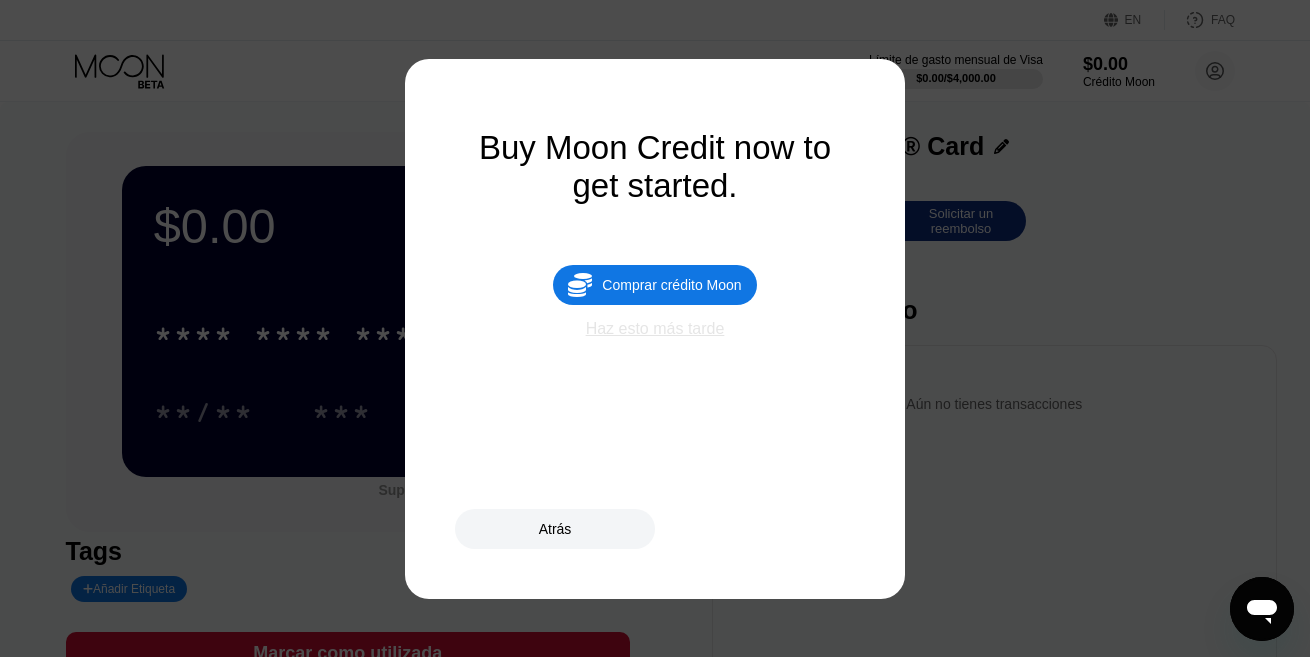 click on "Haz esto más tarde" at bounding box center (655, 329) 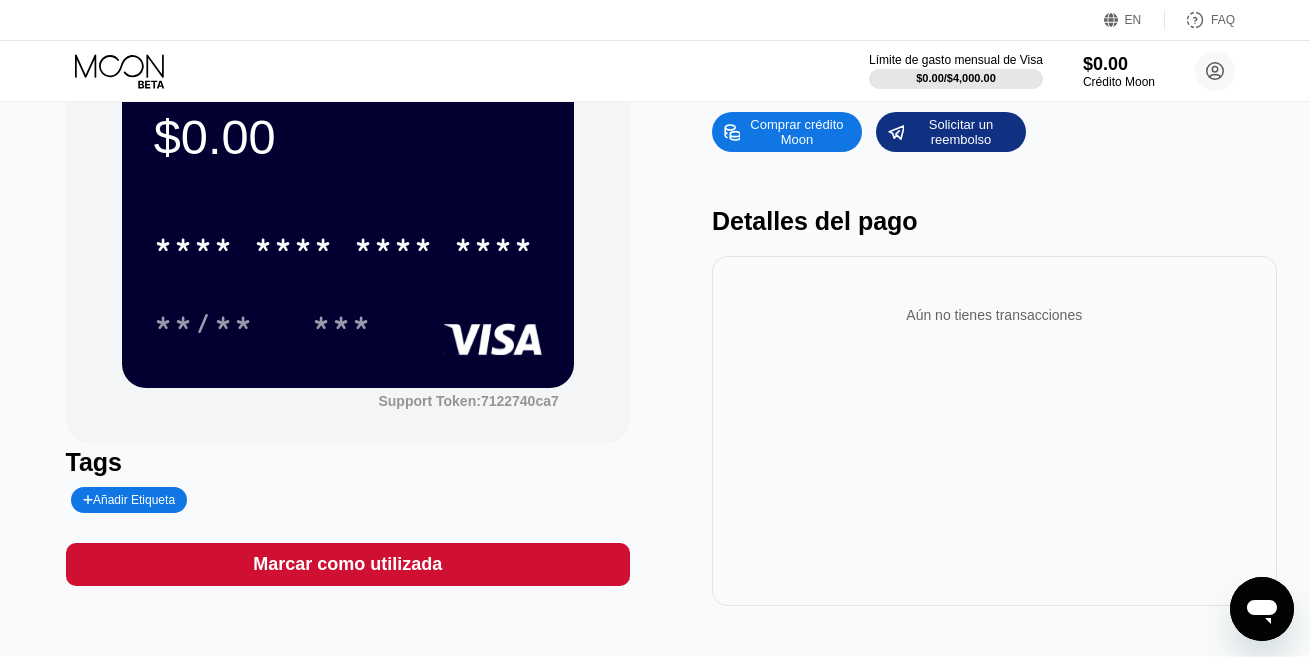 scroll, scrollTop: 133, scrollLeft: 0, axis: vertical 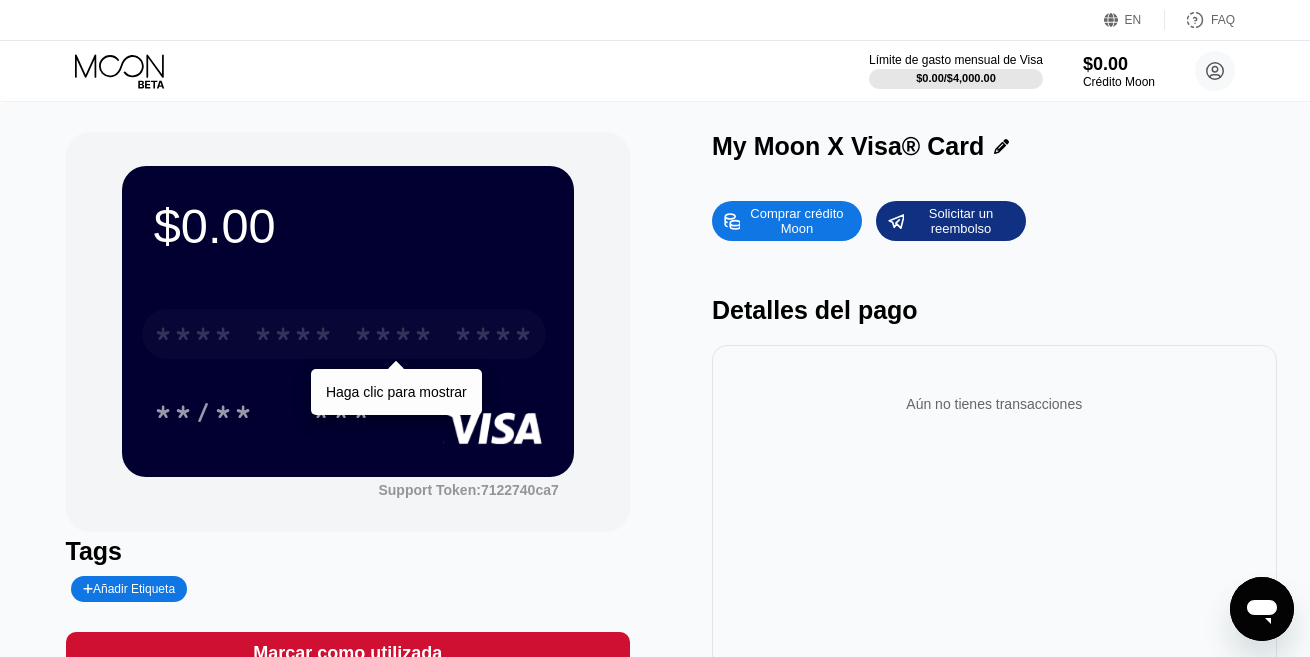 click on "* * * * * * * * * * * * ****" at bounding box center (344, 334) 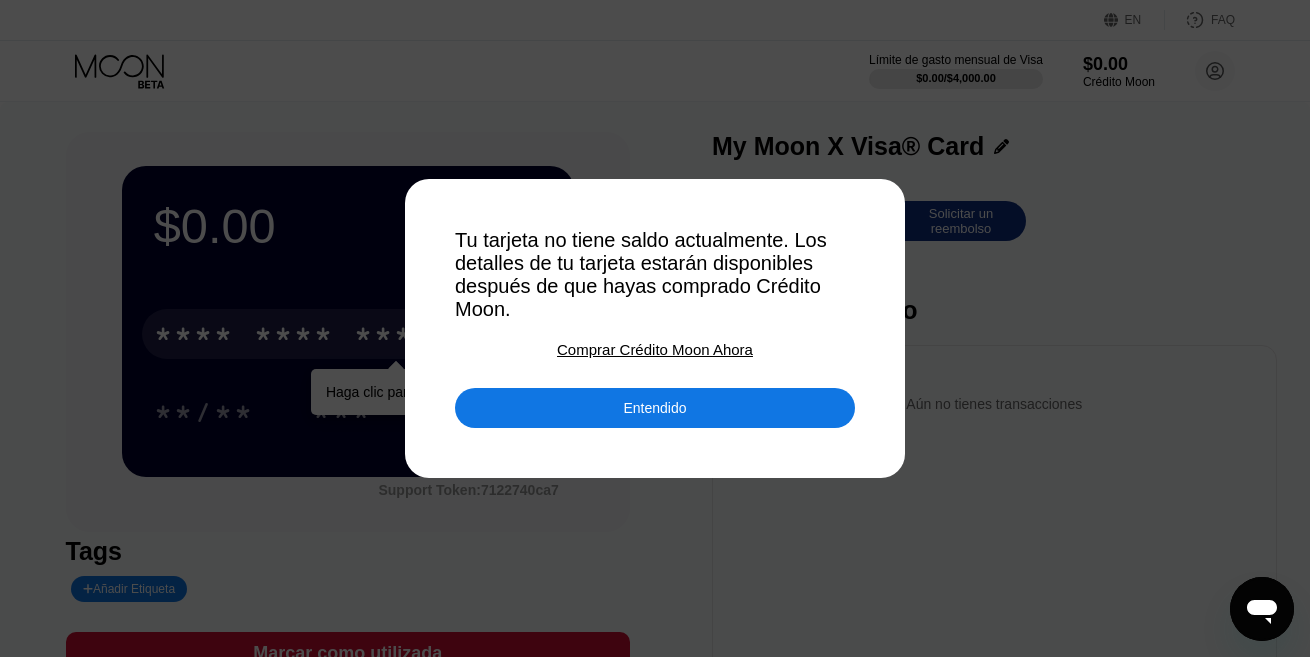 click on "Entendido" at bounding box center (655, 408) 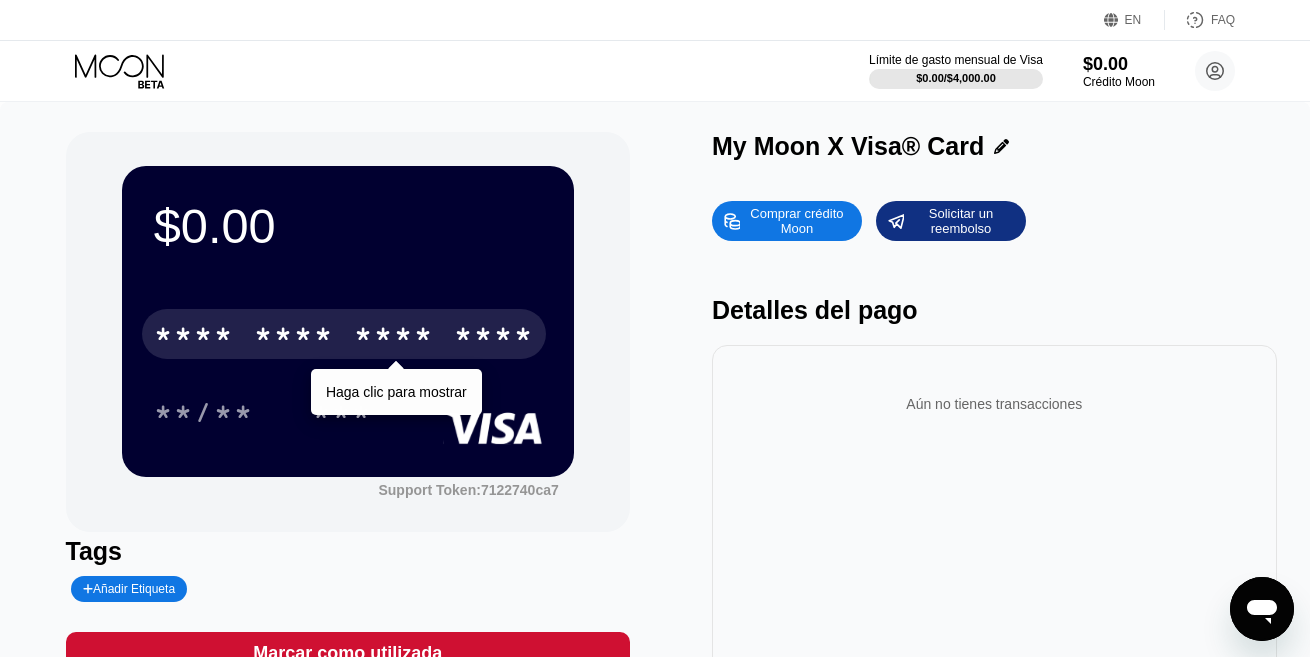 click on "Comprar crédito Moon" at bounding box center [797, 221] 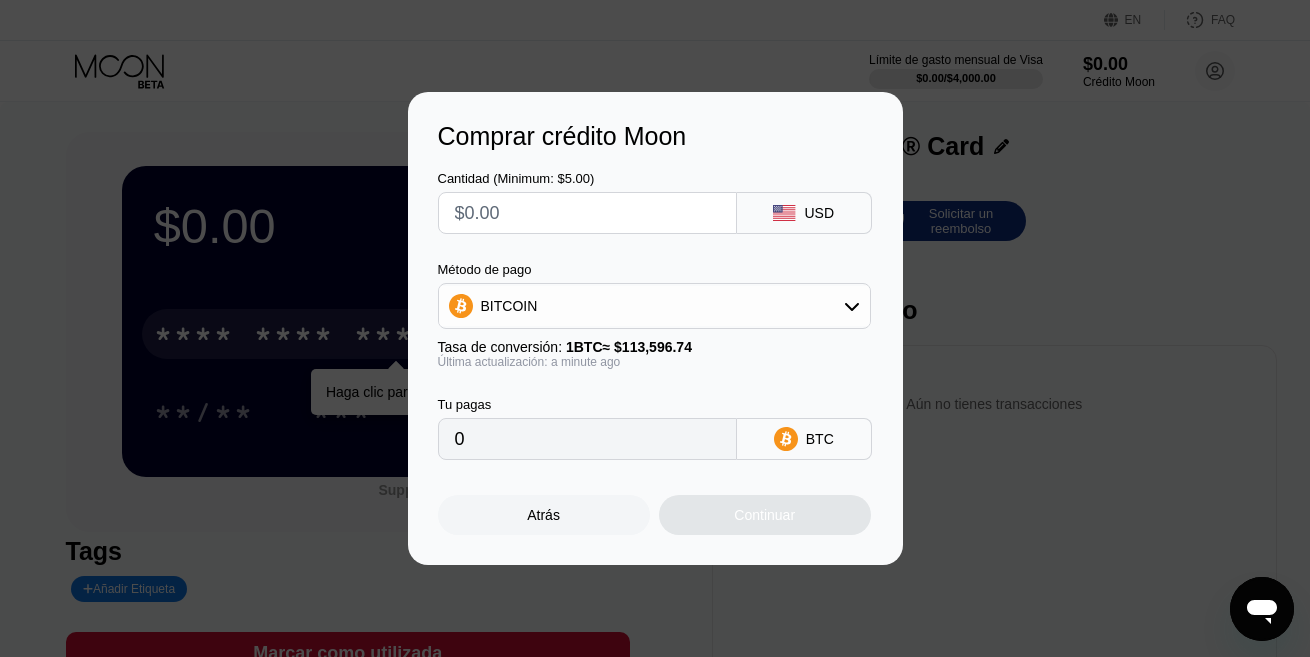 click at bounding box center [587, 213] 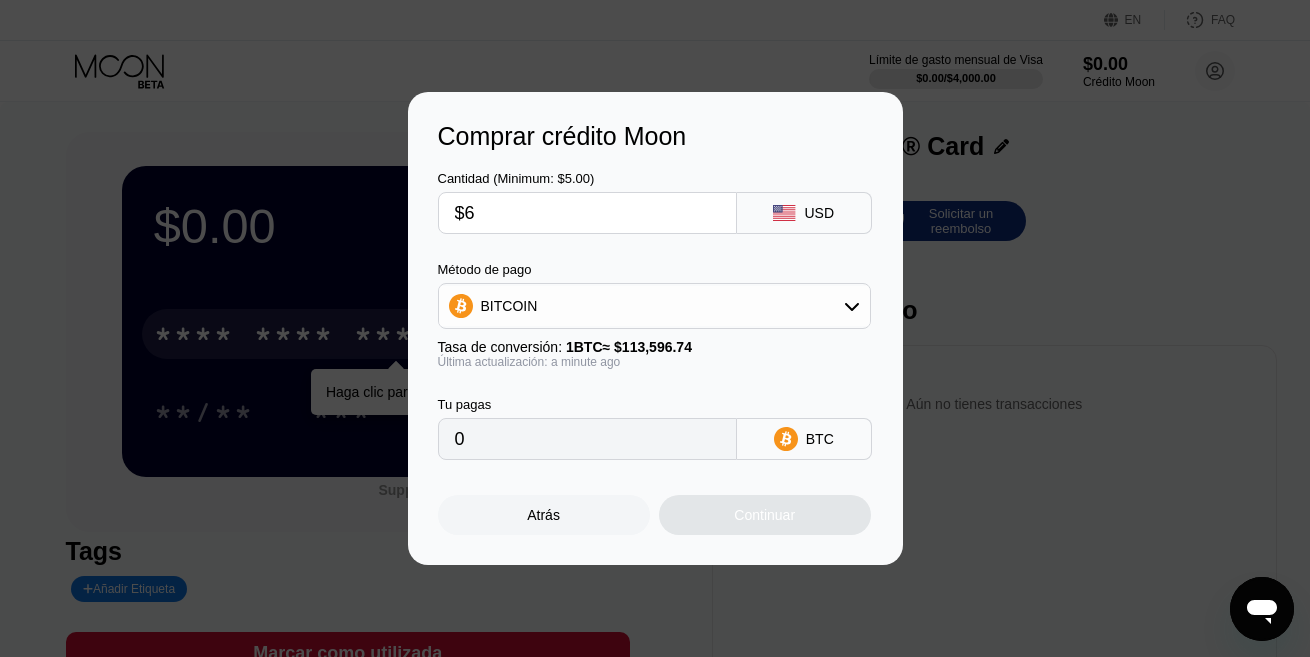 type on "0.00005282" 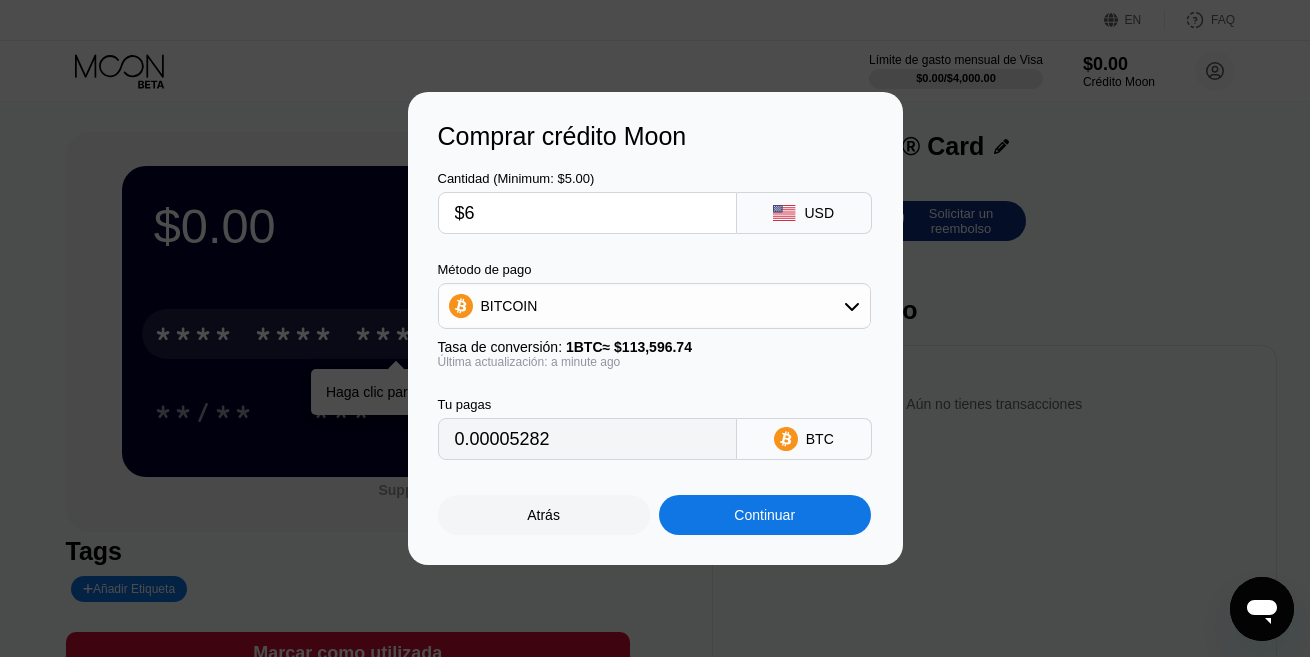 type on "$6" 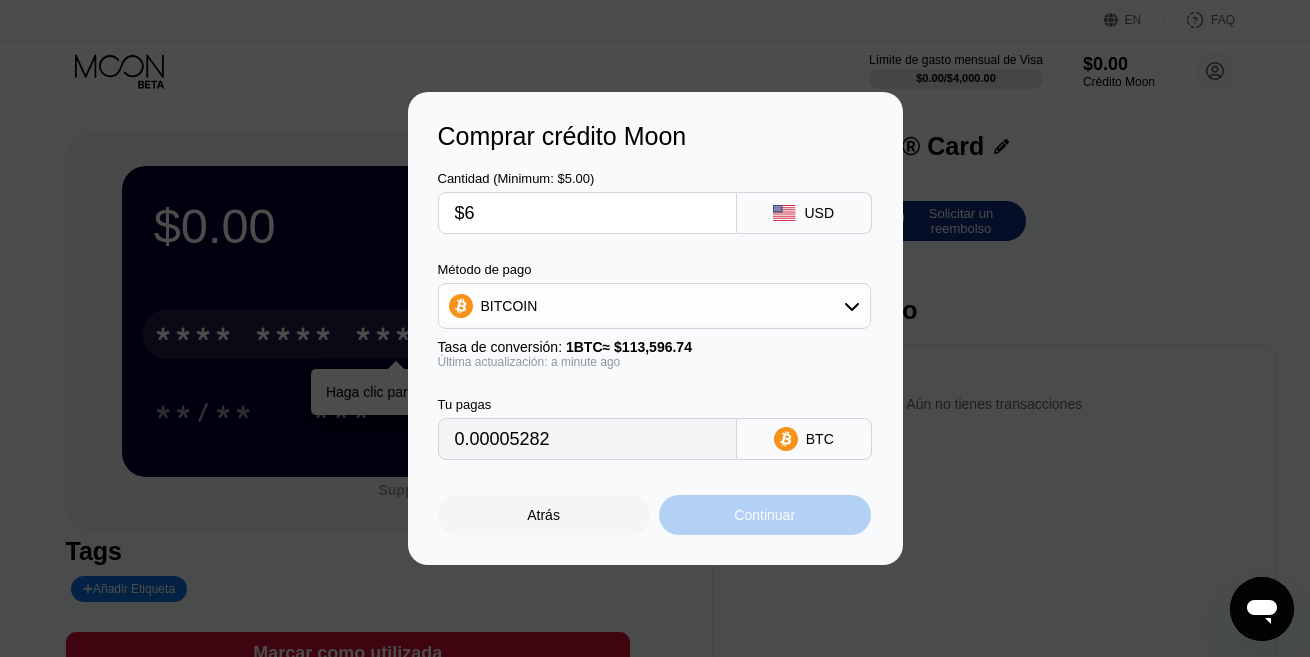 click on "Continuar" at bounding box center [764, 515] 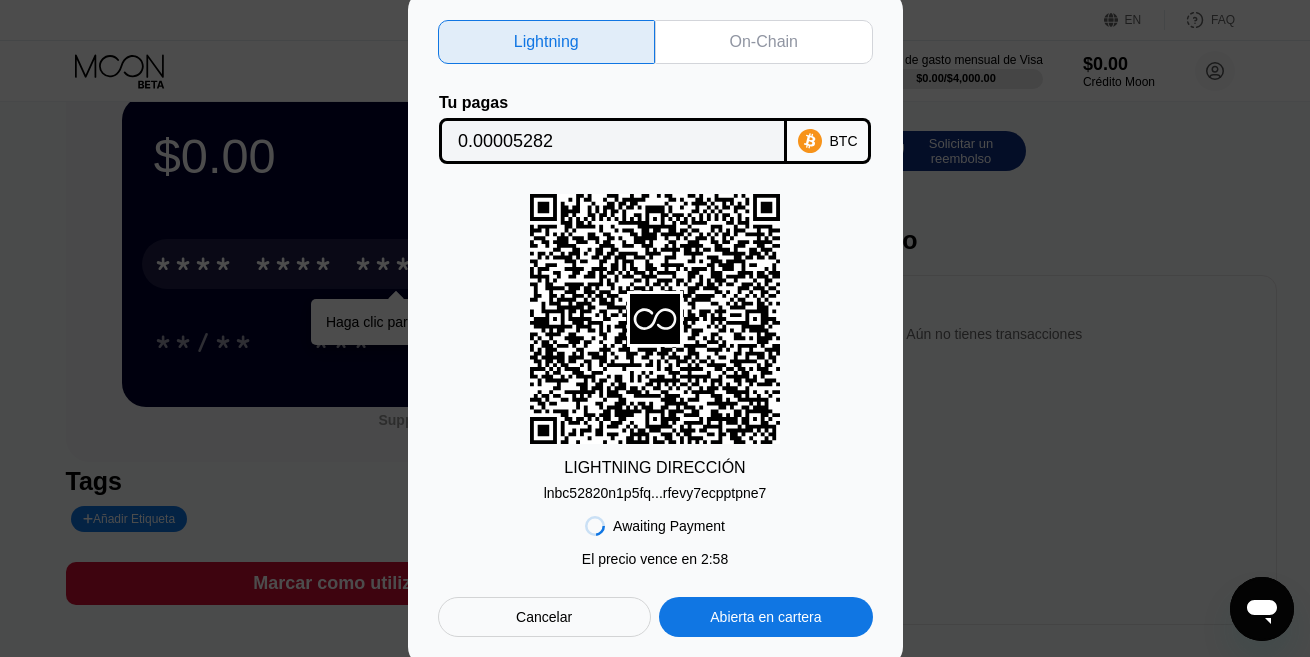 scroll, scrollTop: 133, scrollLeft: 0, axis: vertical 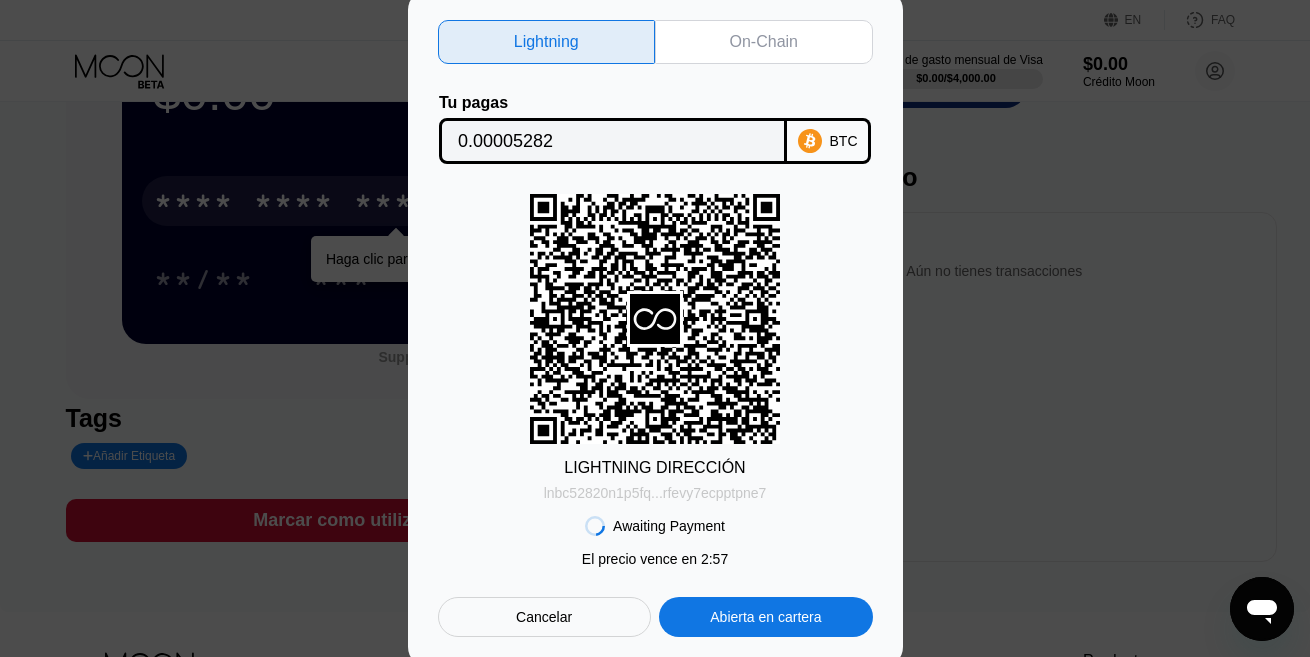 click on "lnbc52820n1p5fq...rfevy7ecpptpne7" at bounding box center [655, 493] 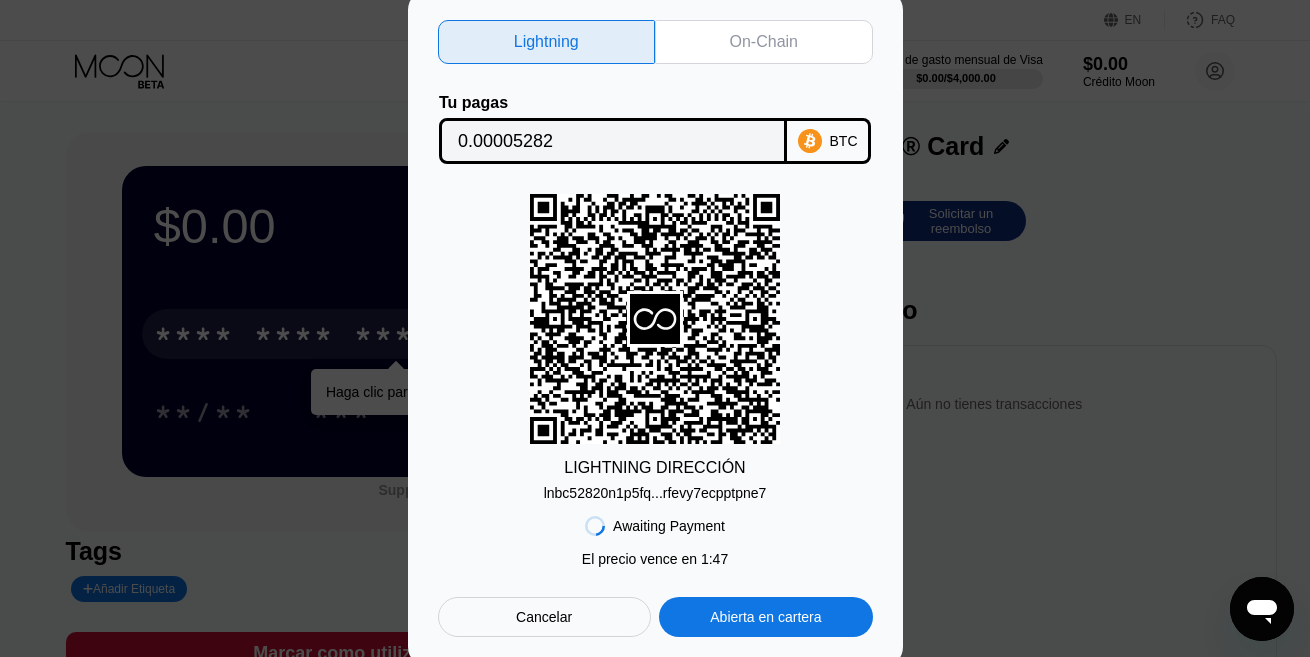 scroll, scrollTop: 133, scrollLeft: 0, axis: vertical 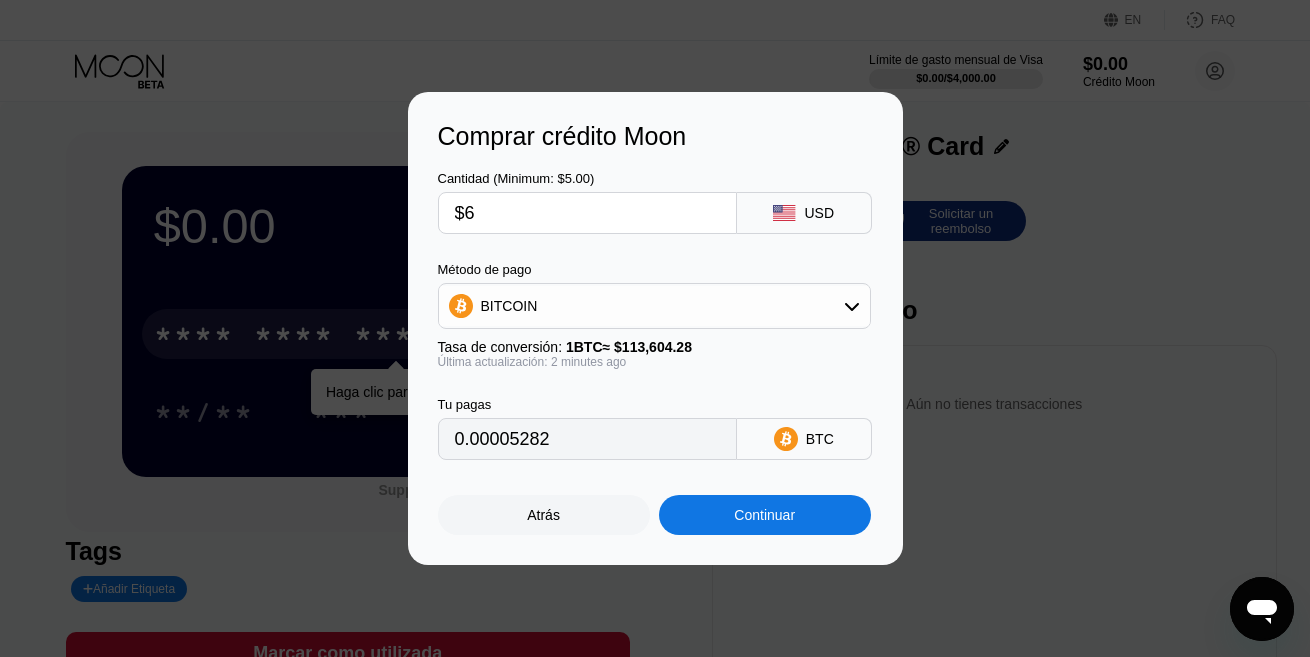 type on "0.00005283" 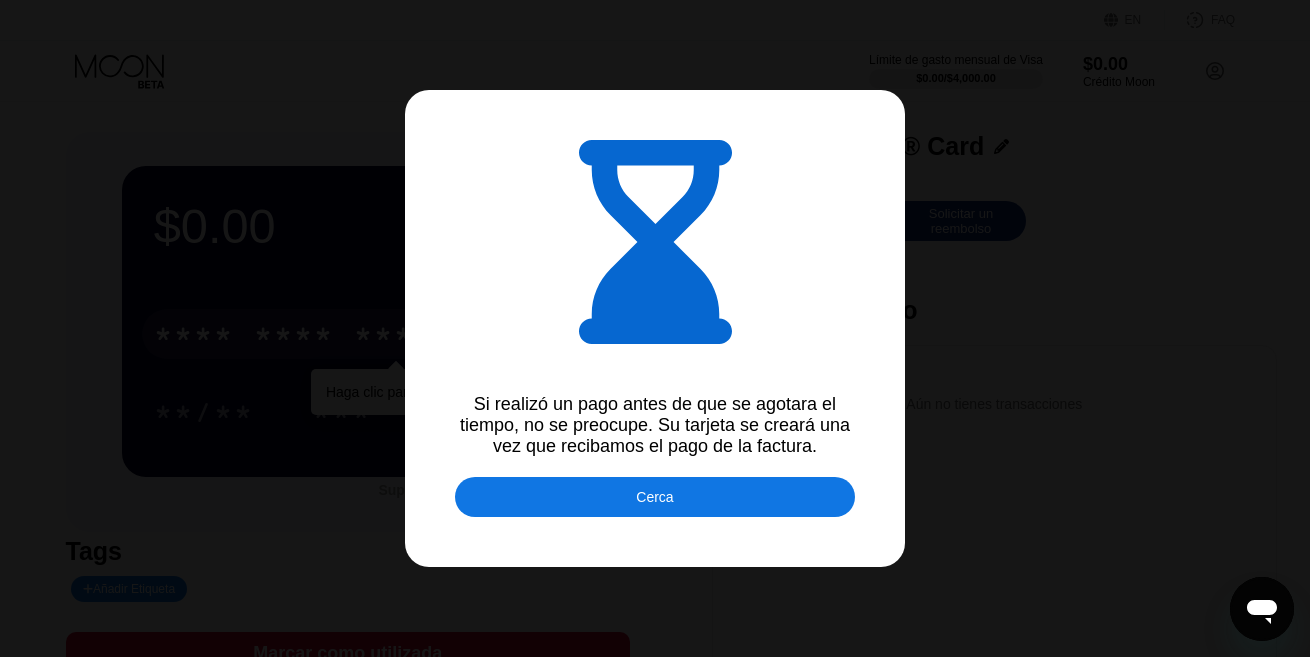scroll, scrollTop: 0, scrollLeft: 0, axis: both 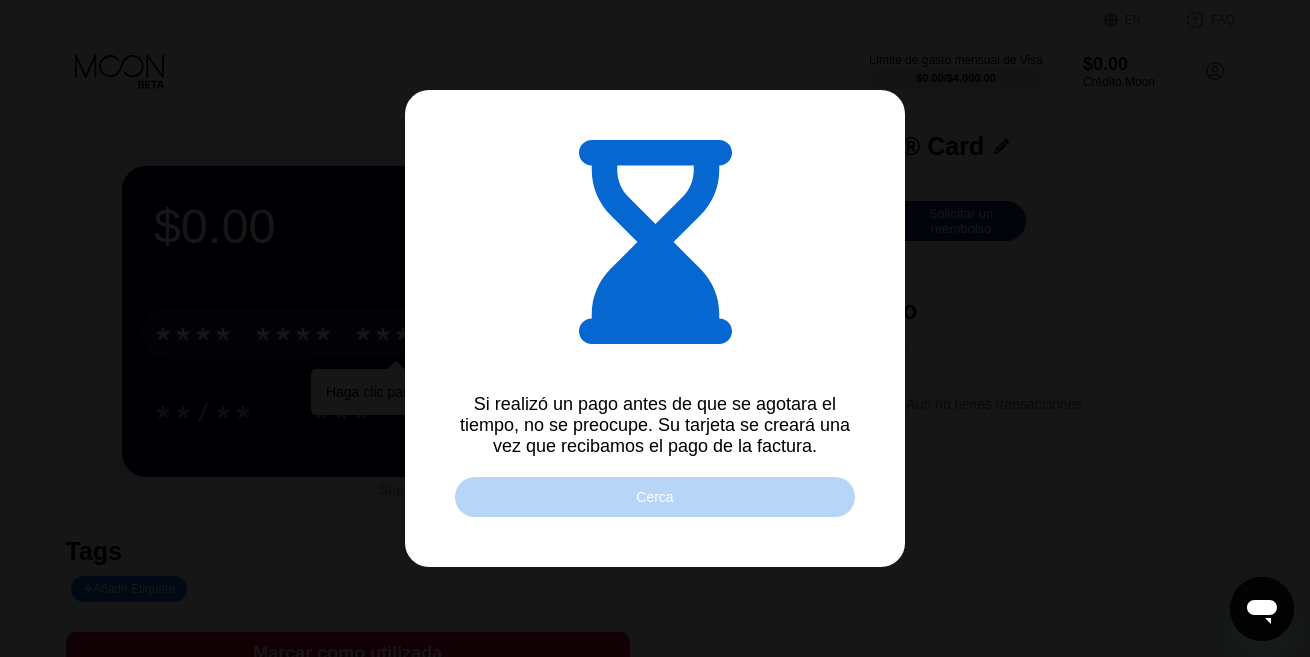 click on "Cerca" at bounding box center (654, 497) 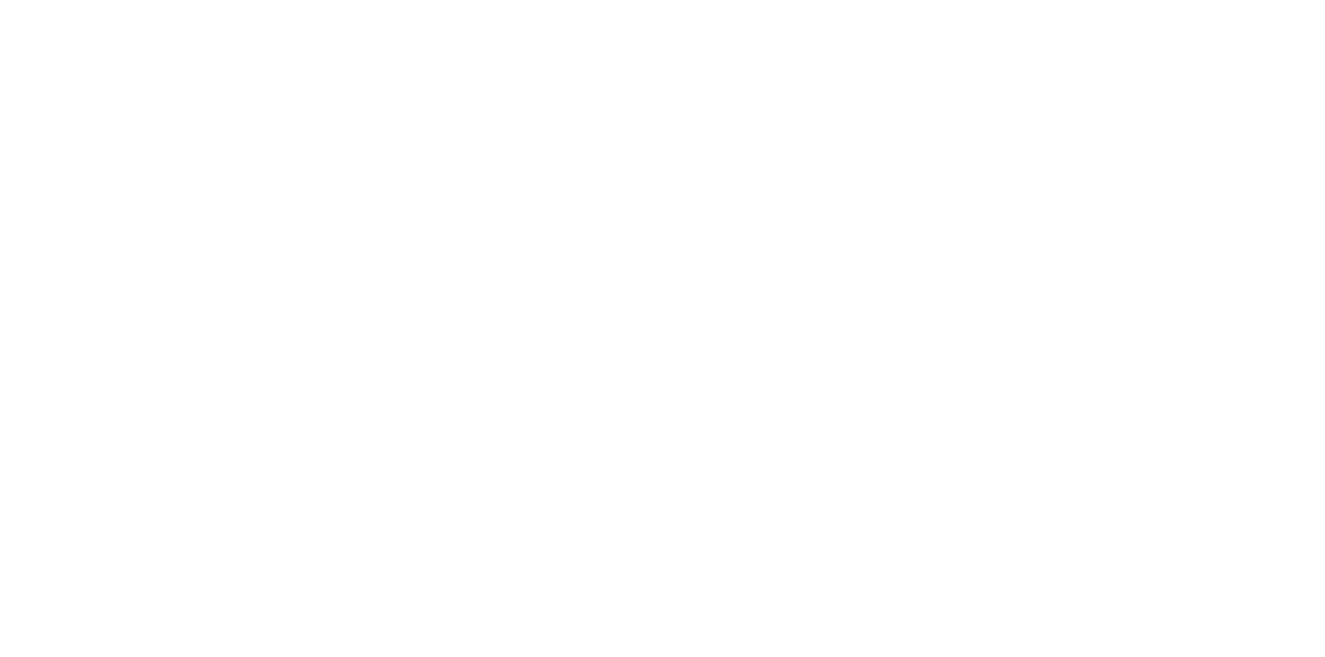 scroll, scrollTop: 0, scrollLeft: 0, axis: both 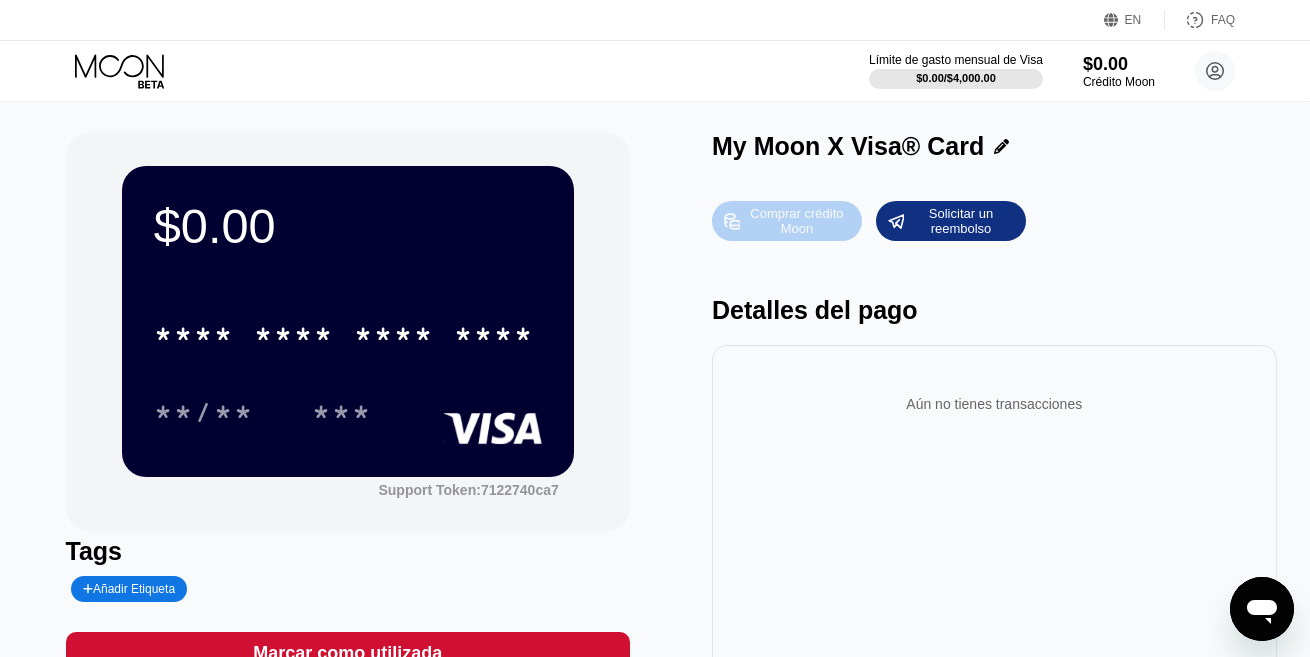 click on "Comprar crédito Moon" at bounding box center (797, 221) 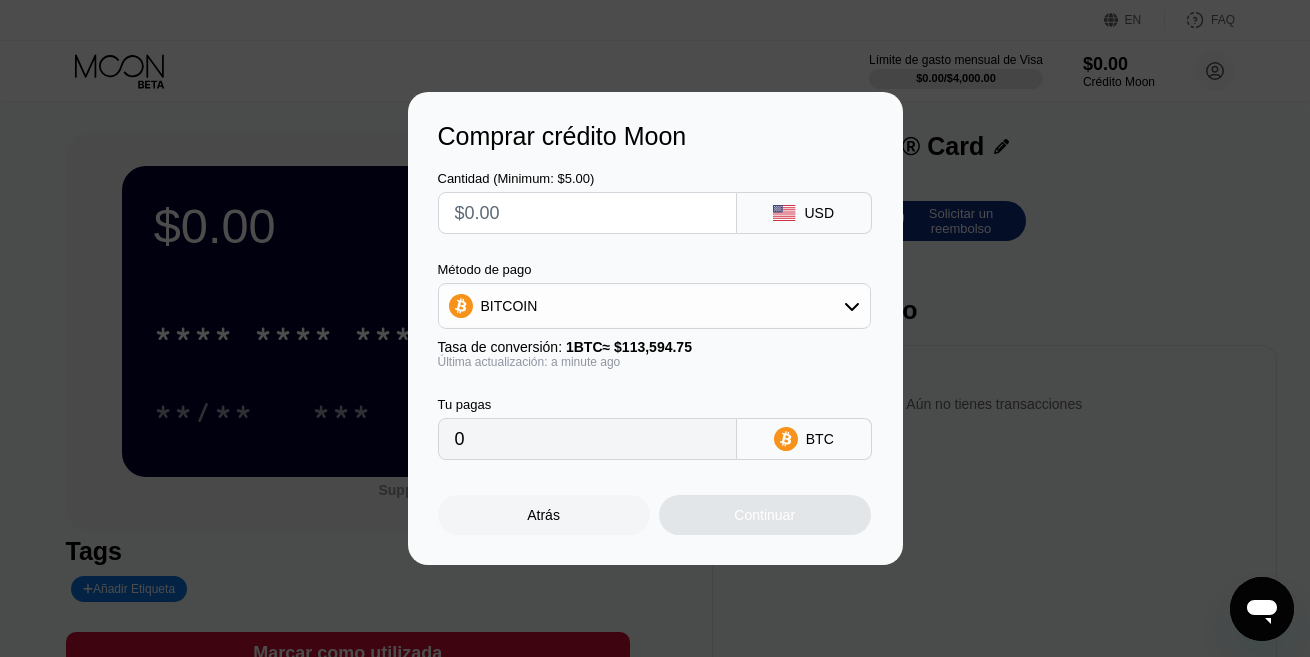 click at bounding box center [587, 213] 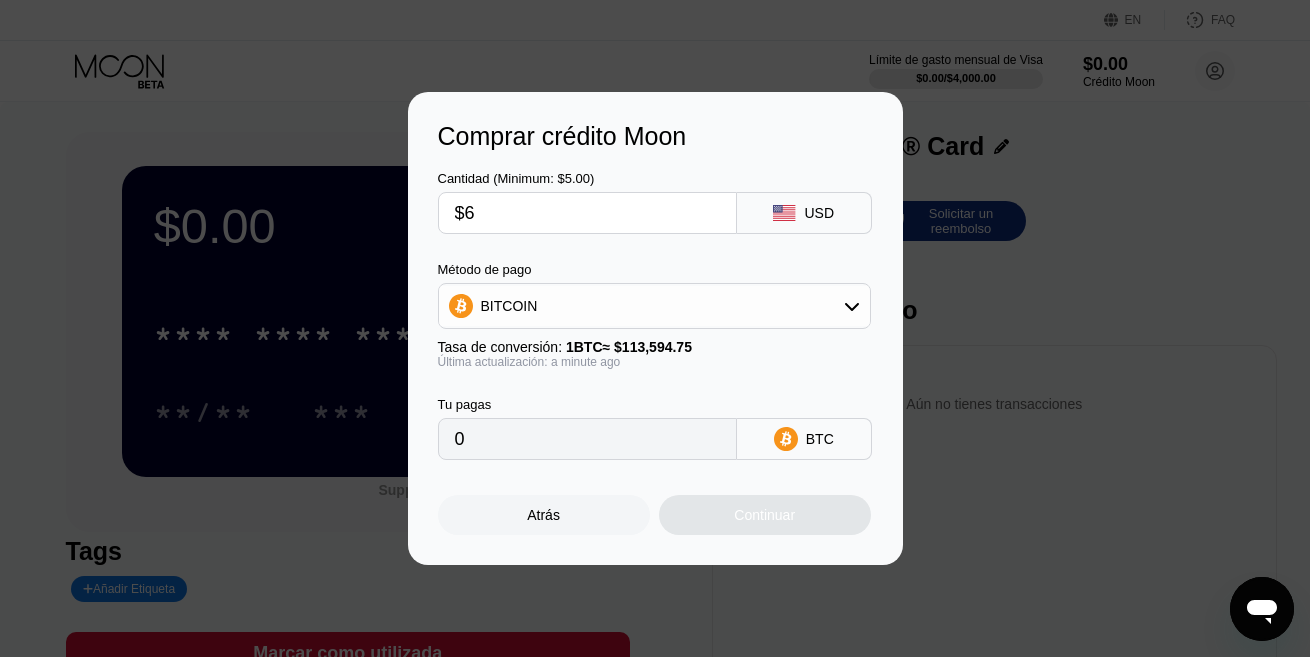 type on "0.00005282" 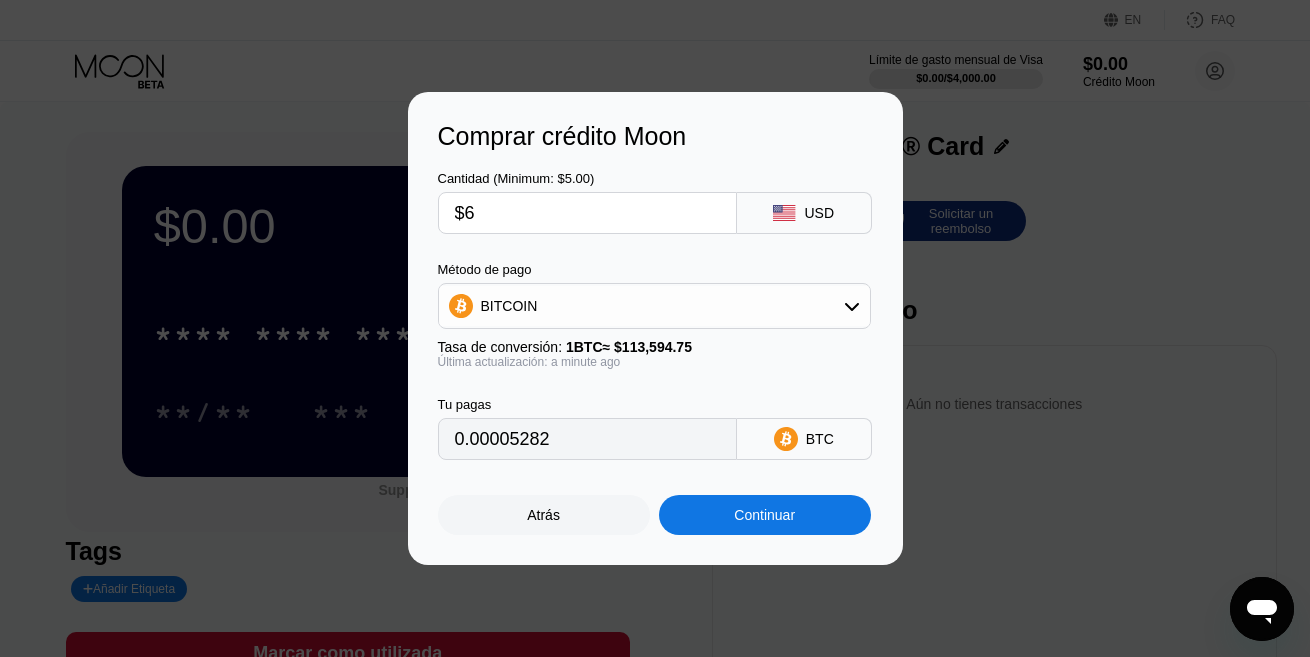 type on "$6" 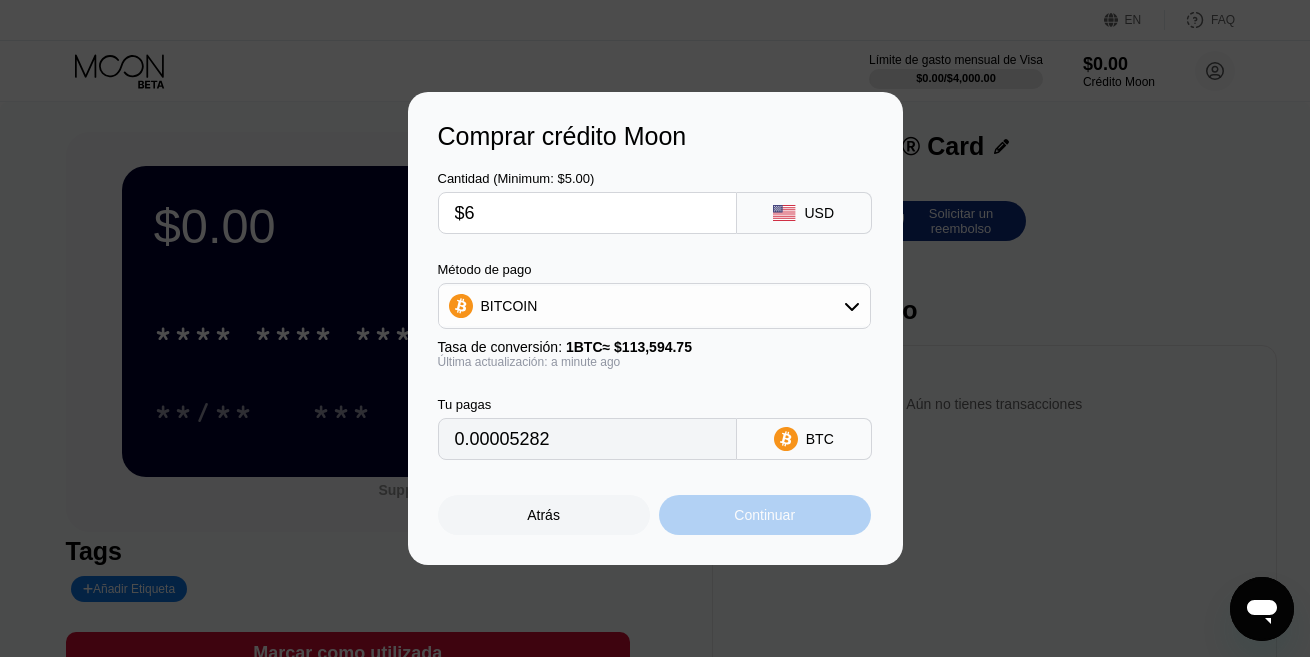 click on "Continuar" at bounding box center [764, 515] 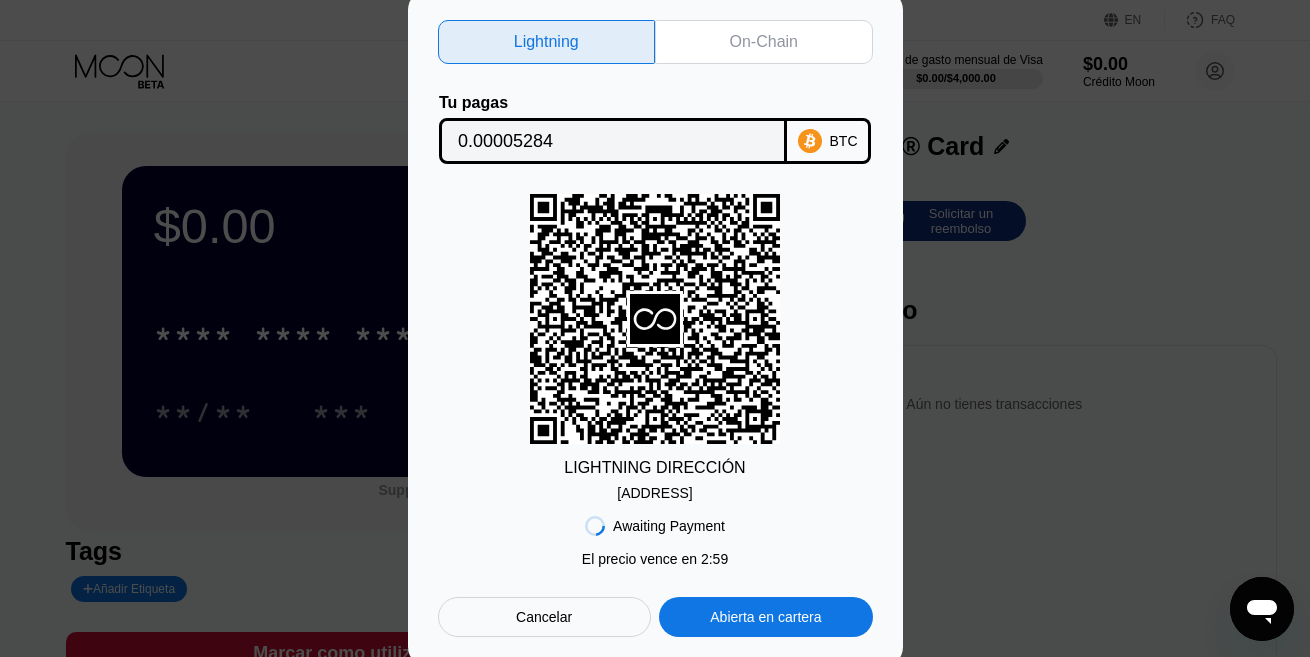 click on "lnbc52840n1p5fq...u5cv89scpzw2exz" at bounding box center [654, 493] 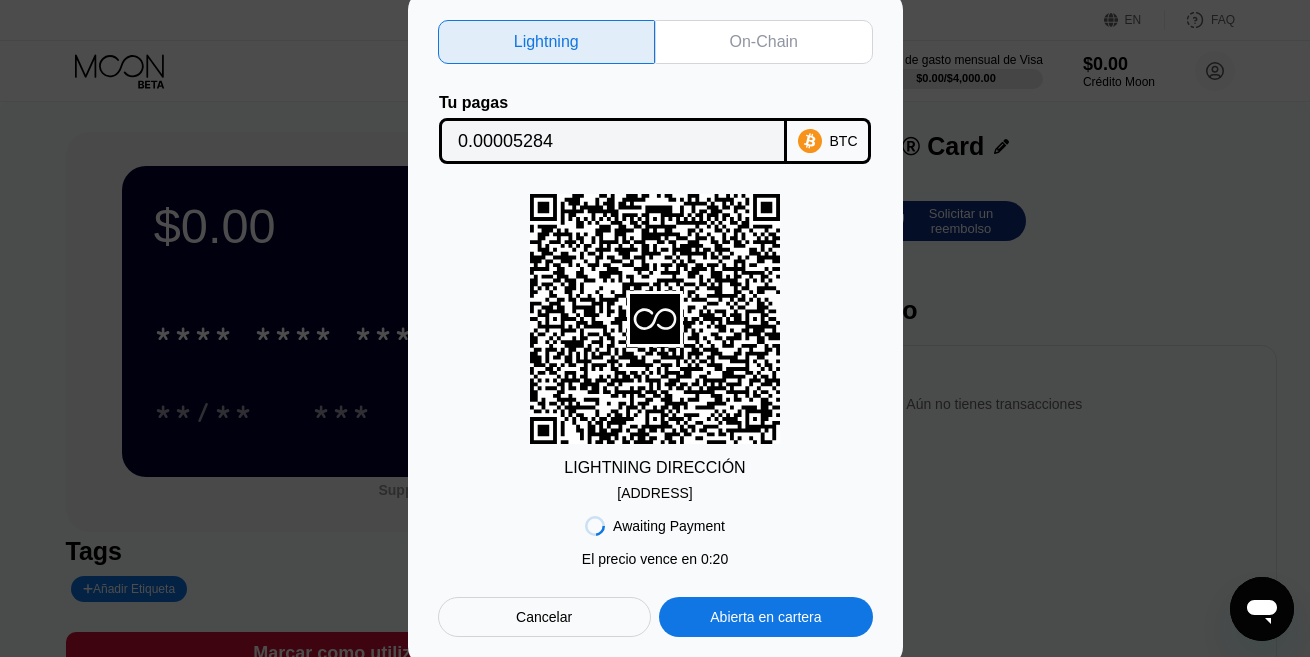 click on "Cancelar" at bounding box center (544, 617) 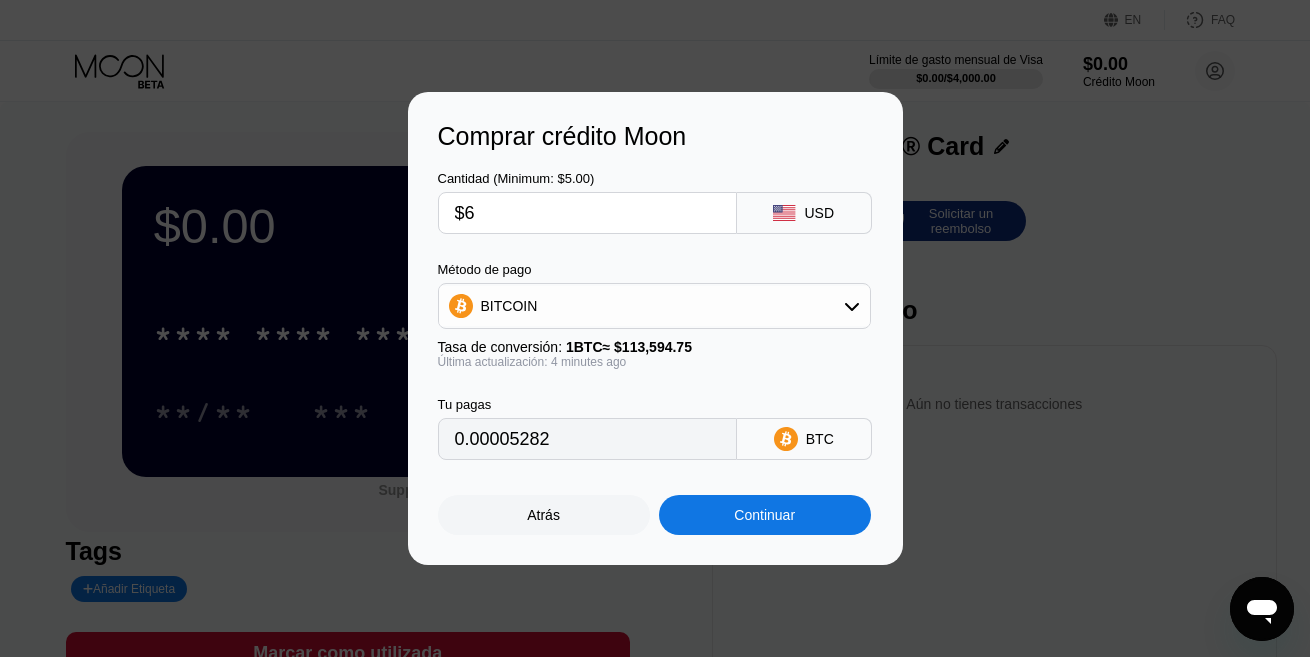 type on "0.00005285" 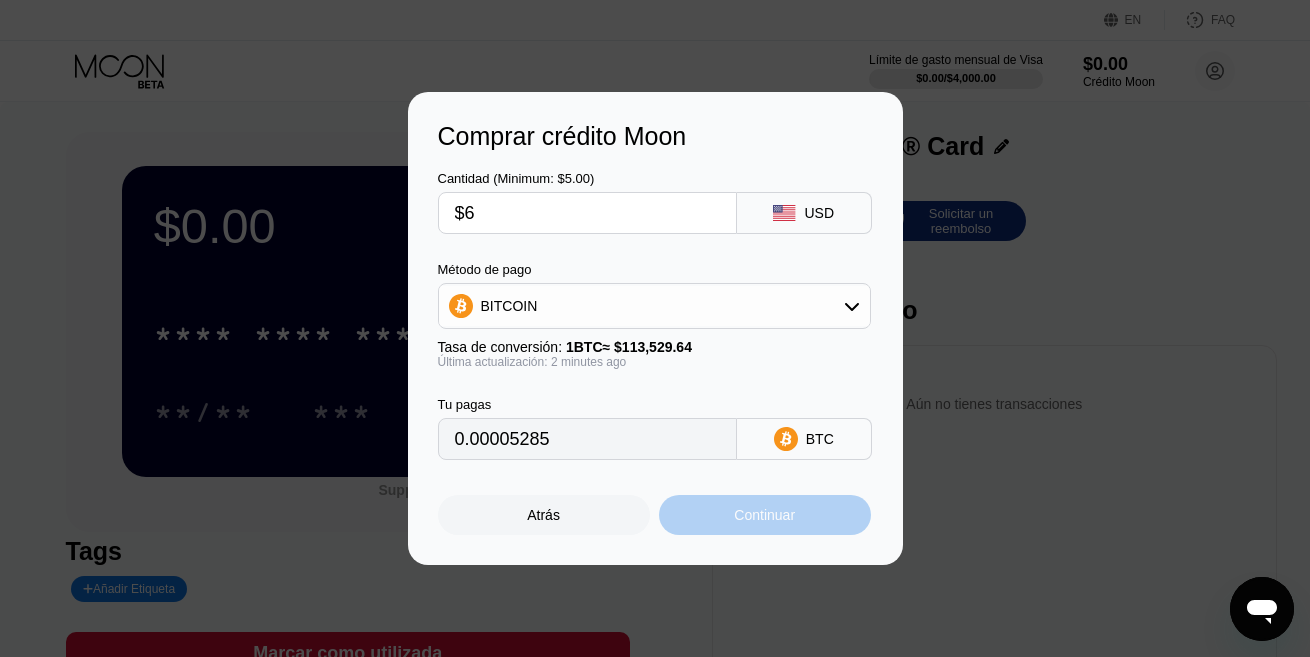 click on "Continuar" at bounding box center [764, 515] 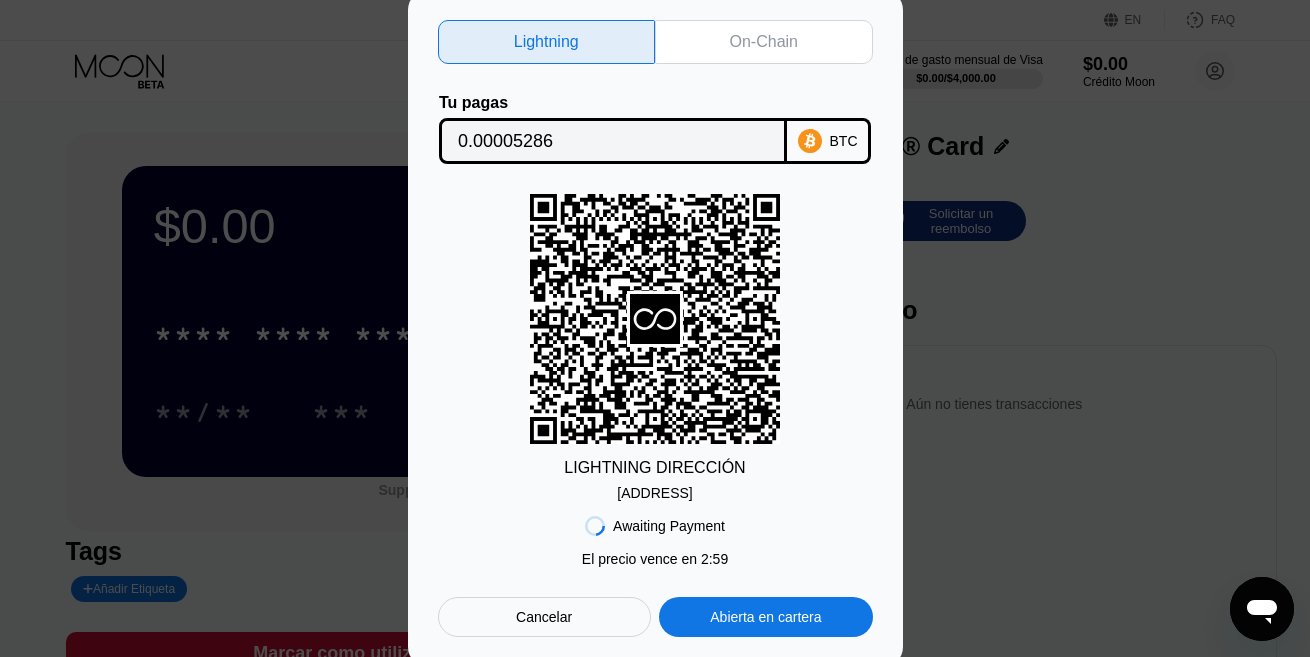 click on "lnbc52860n1p5fq...an5q9acqqcqnlac" at bounding box center [654, 493] 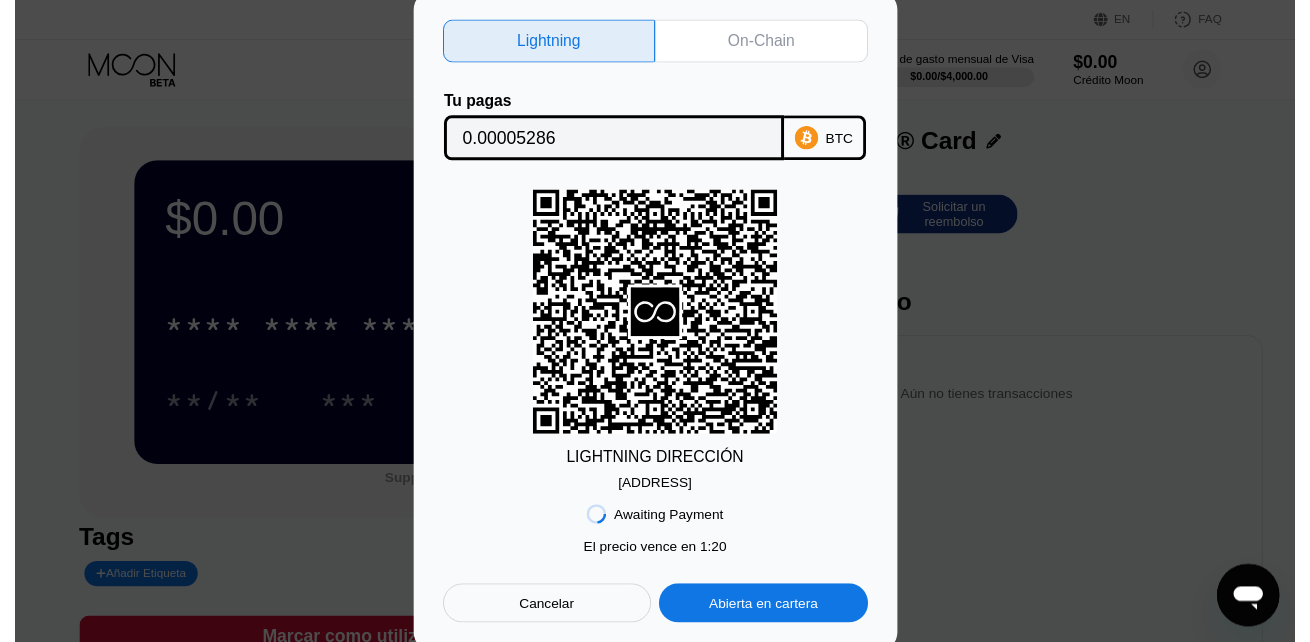 scroll, scrollTop: 0, scrollLeft: 0, axis: both 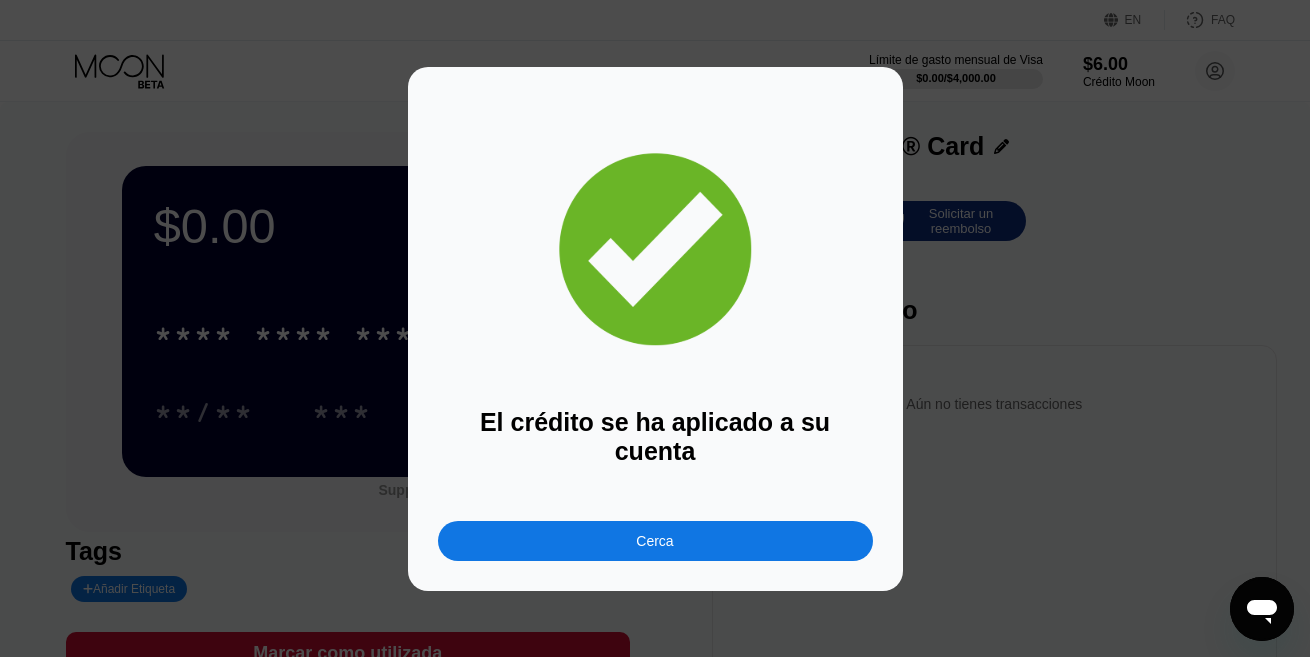 click on "Cerca" at bounding box center (654, 541) 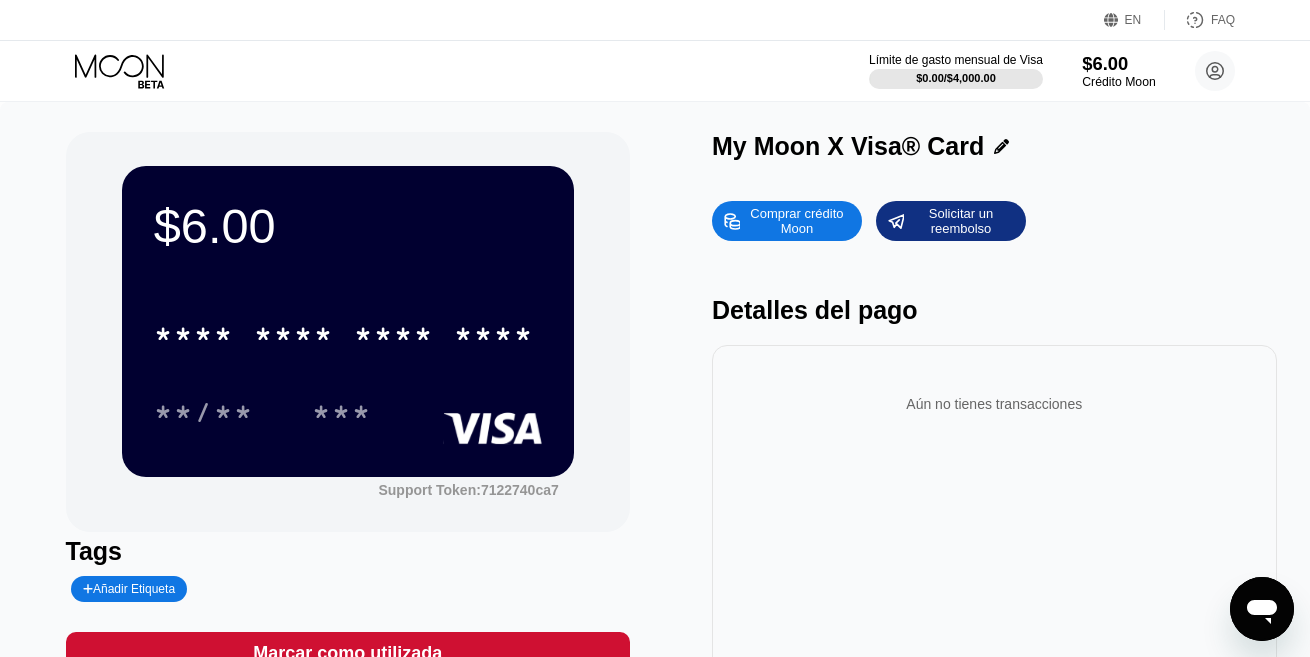 click on "$6.00" at bounding box center [1118, 63] 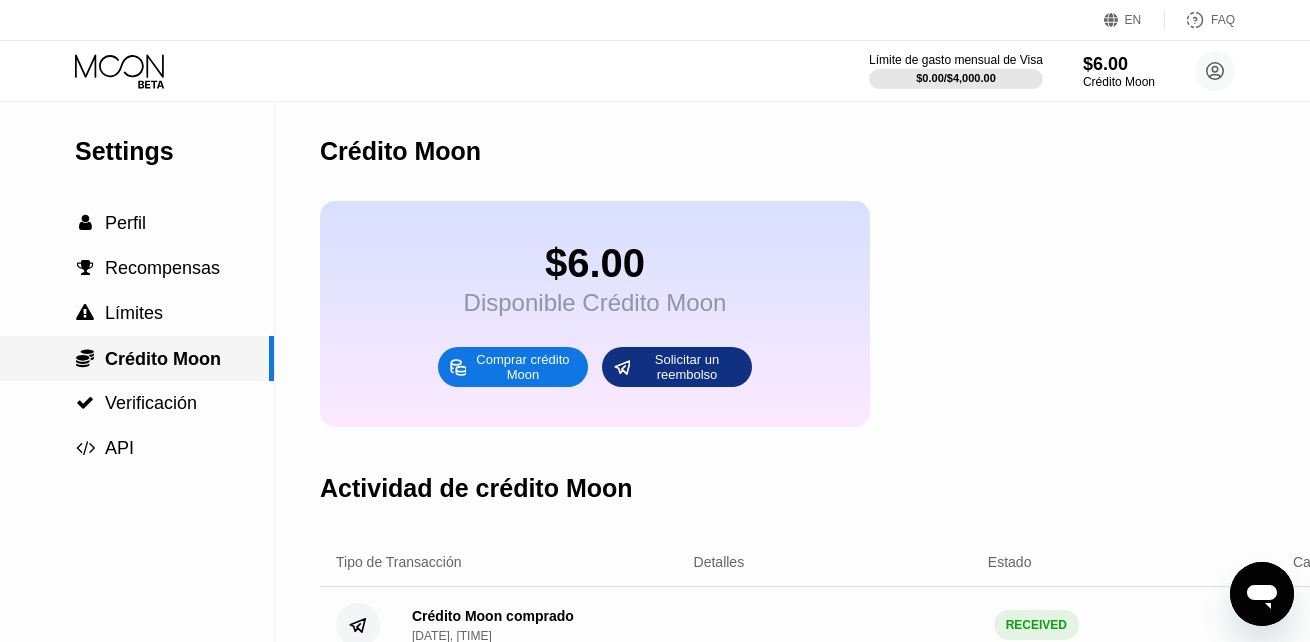 click on "Crédito Moon" at bounding box center (163, 359) 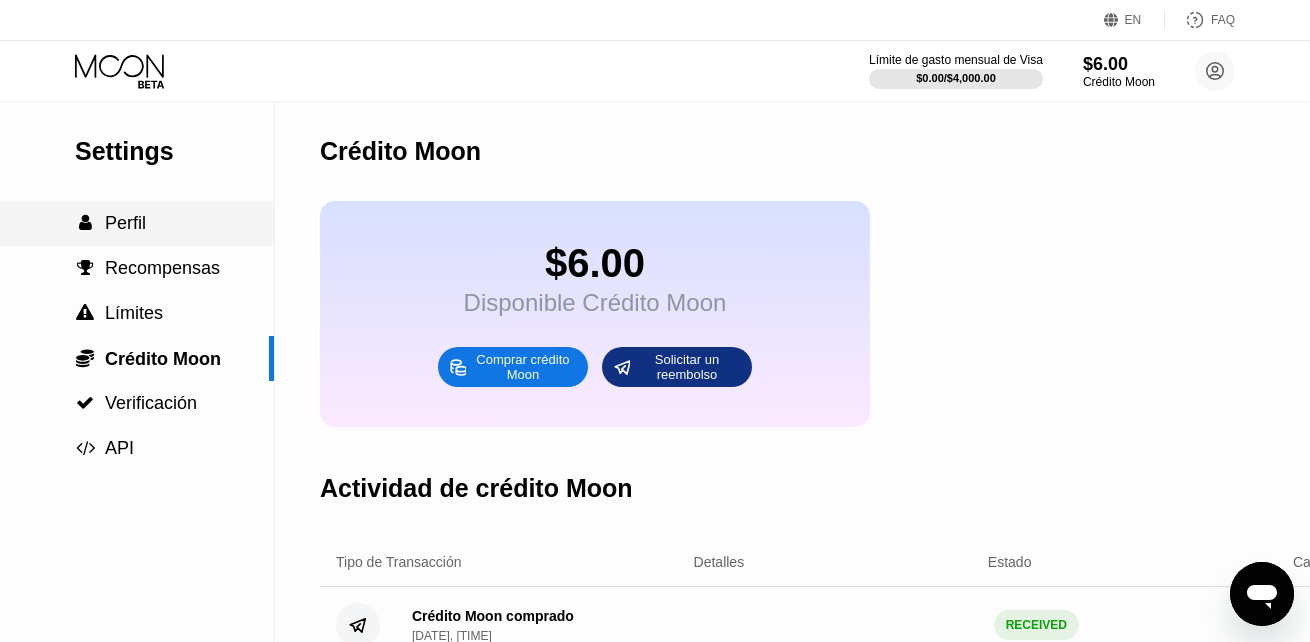 click on "Perfil" at bounding box center [125, 223] 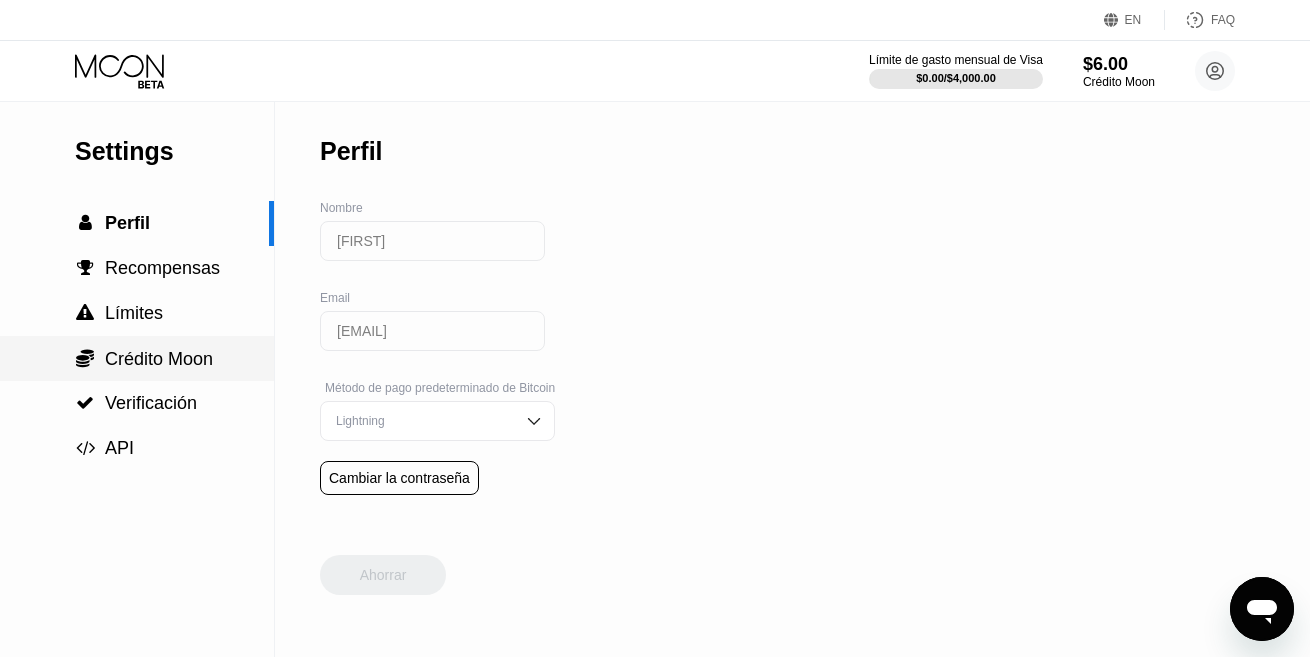 click on "Crédito Moon" at bounding box center (159, 359) 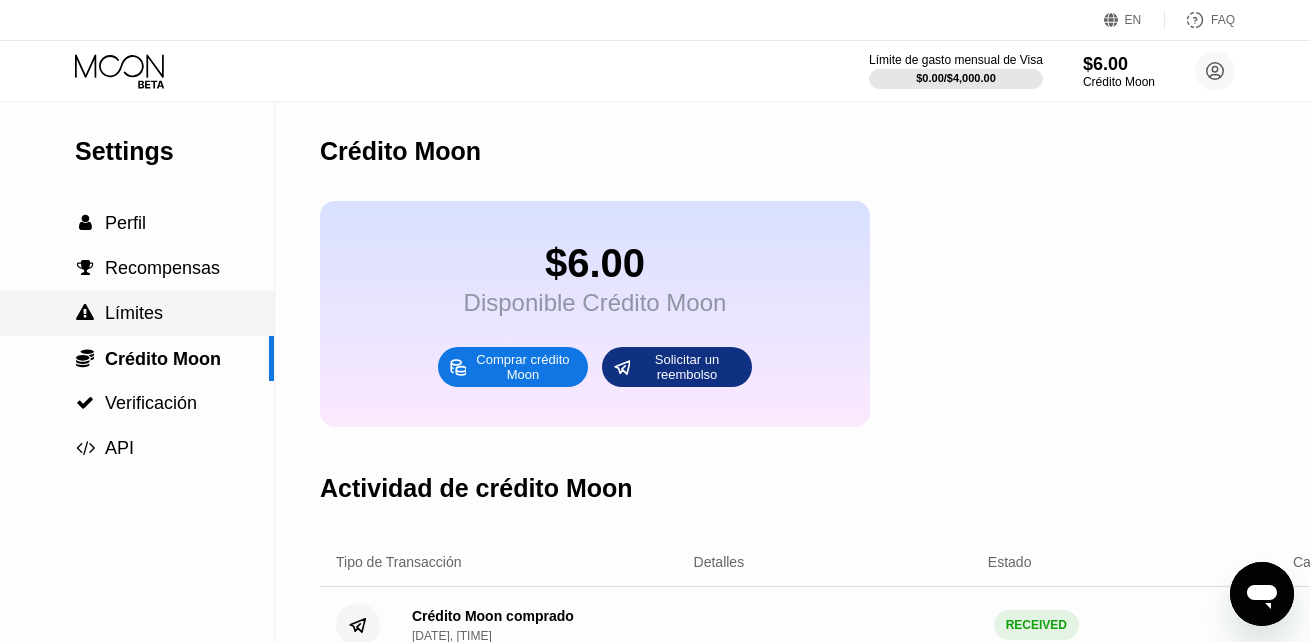 click on " Límites" at bounding box center [137, 313] 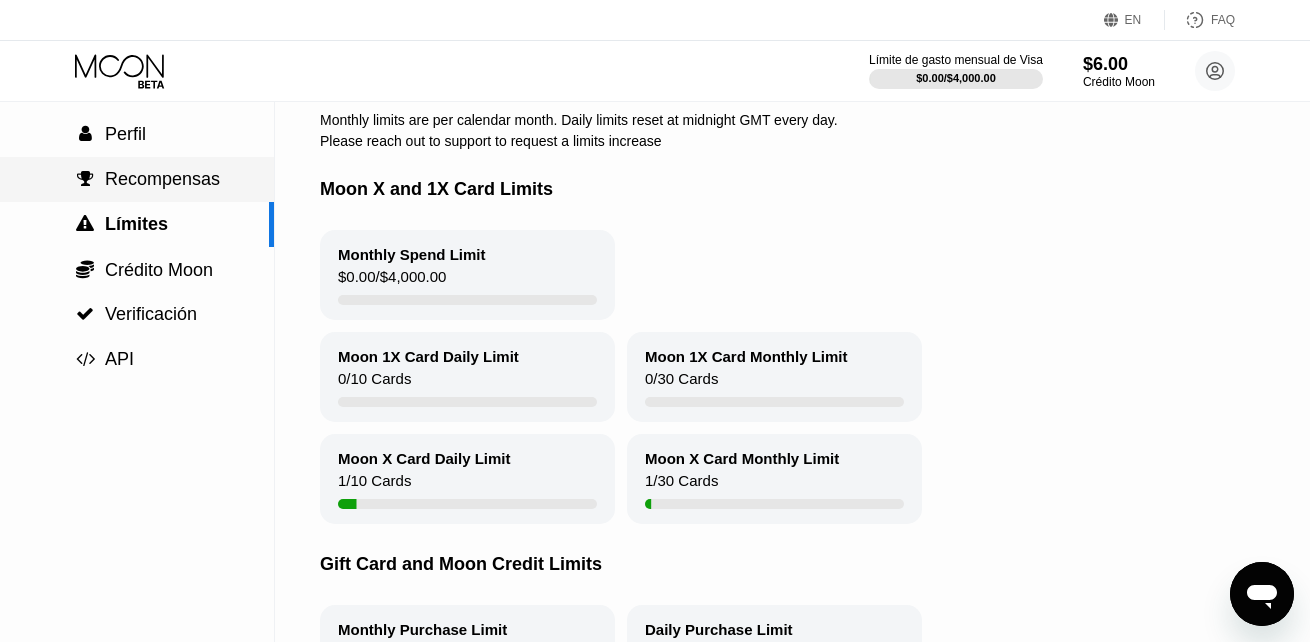 scroll, scrollTop: 133, scrollLeft: 0, axis: vertical 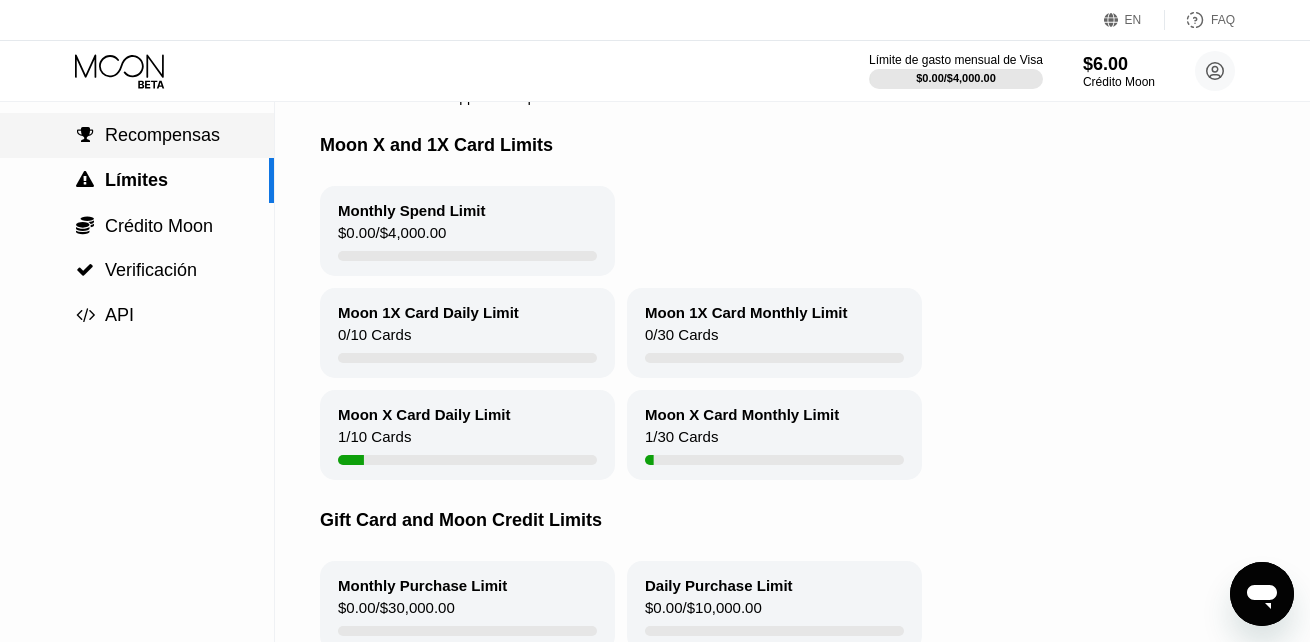 click on "Recompensas" at bounding box center [162, 135] 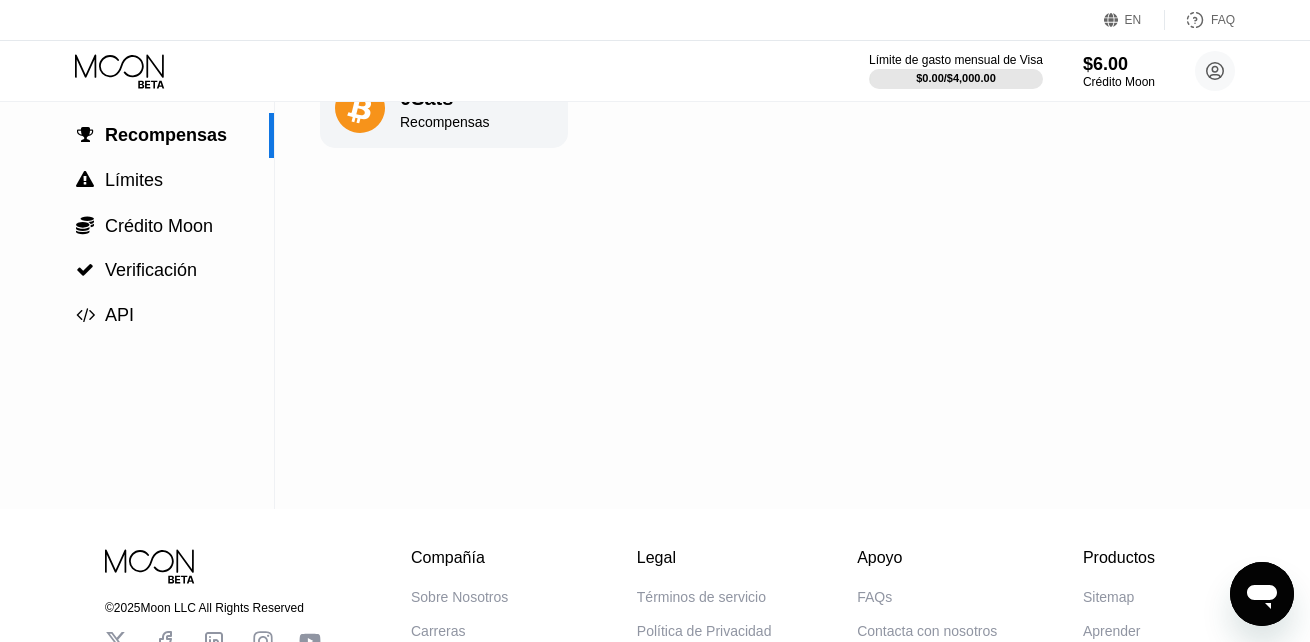 scroll, scrollTop: 0, scrollLeft: 0, axis: both 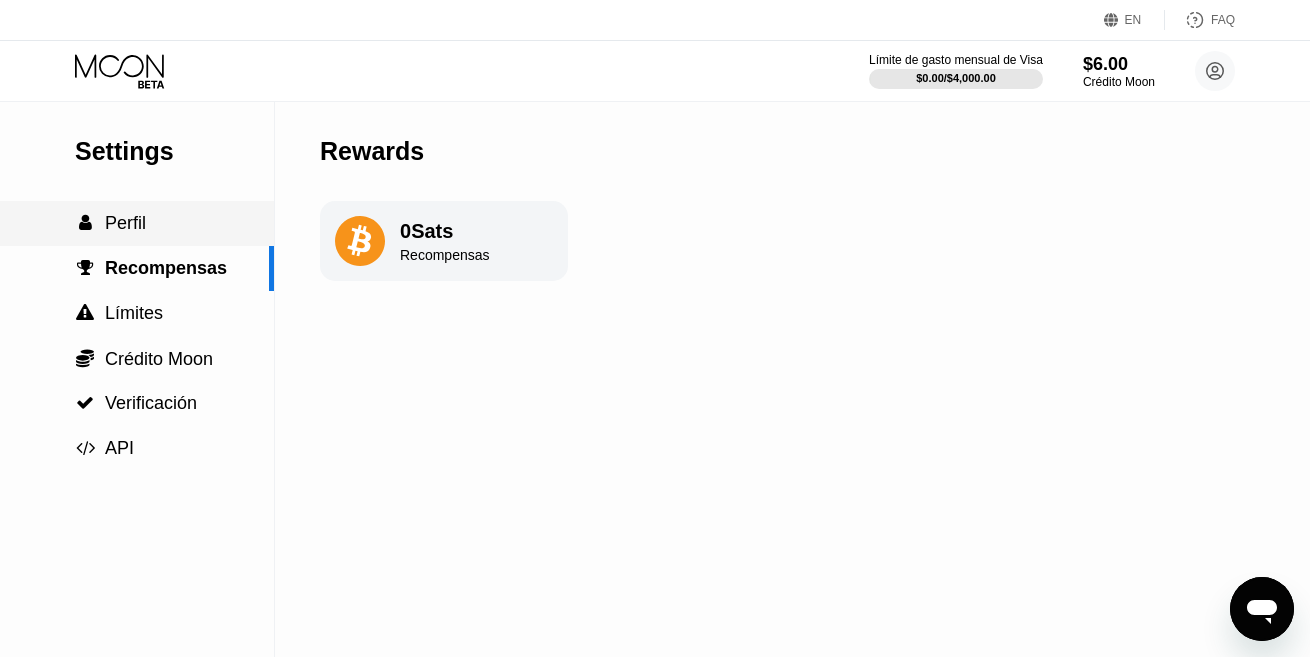 click on "Perfil" at bounding box center (125, 223) 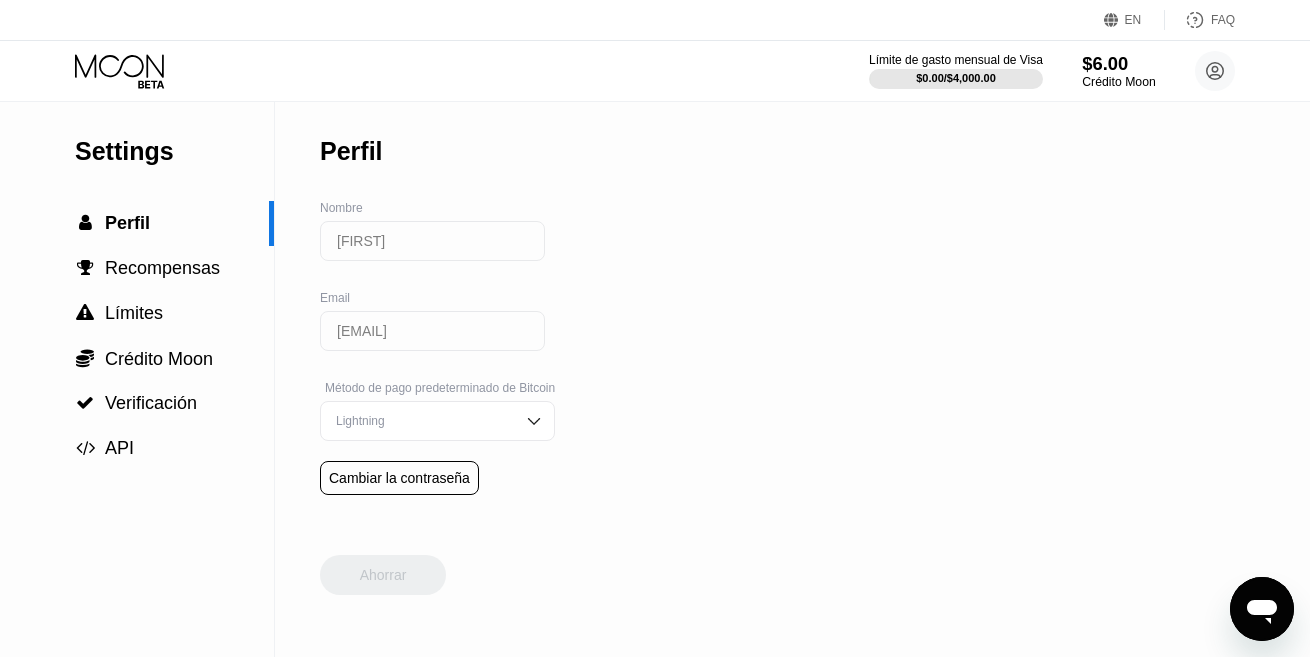 click on "Crédito Moon" at bounding box center (1118, 82) 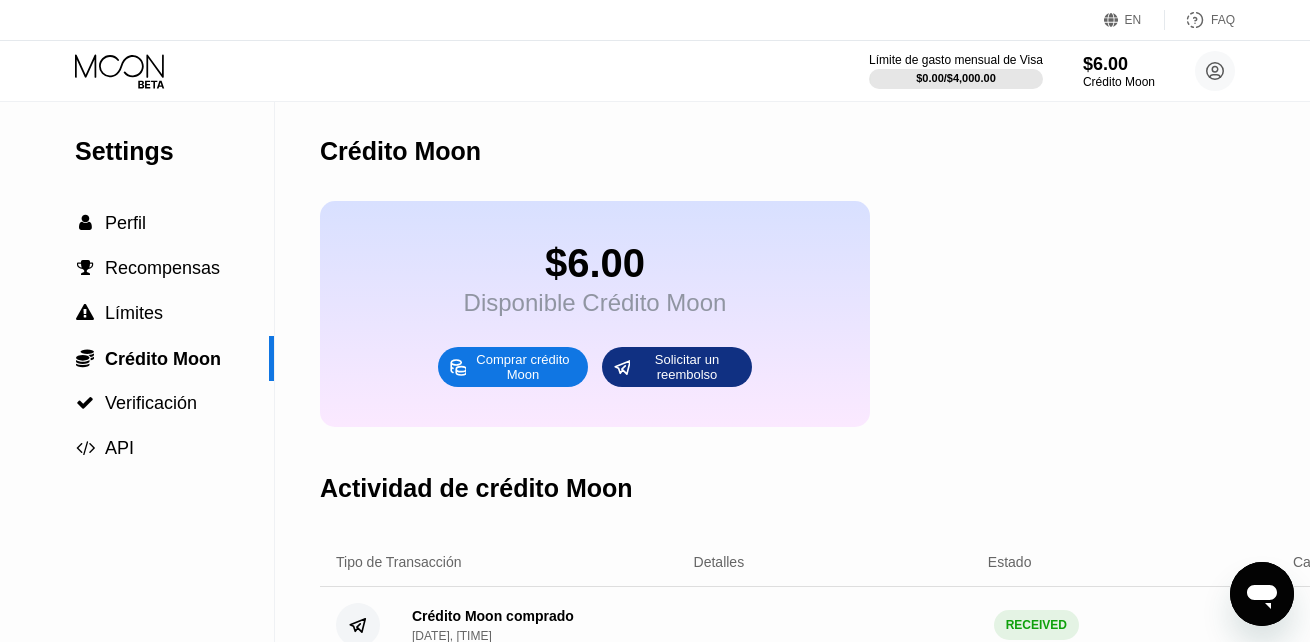 click on "Settings" at bounding box center [174, 151] 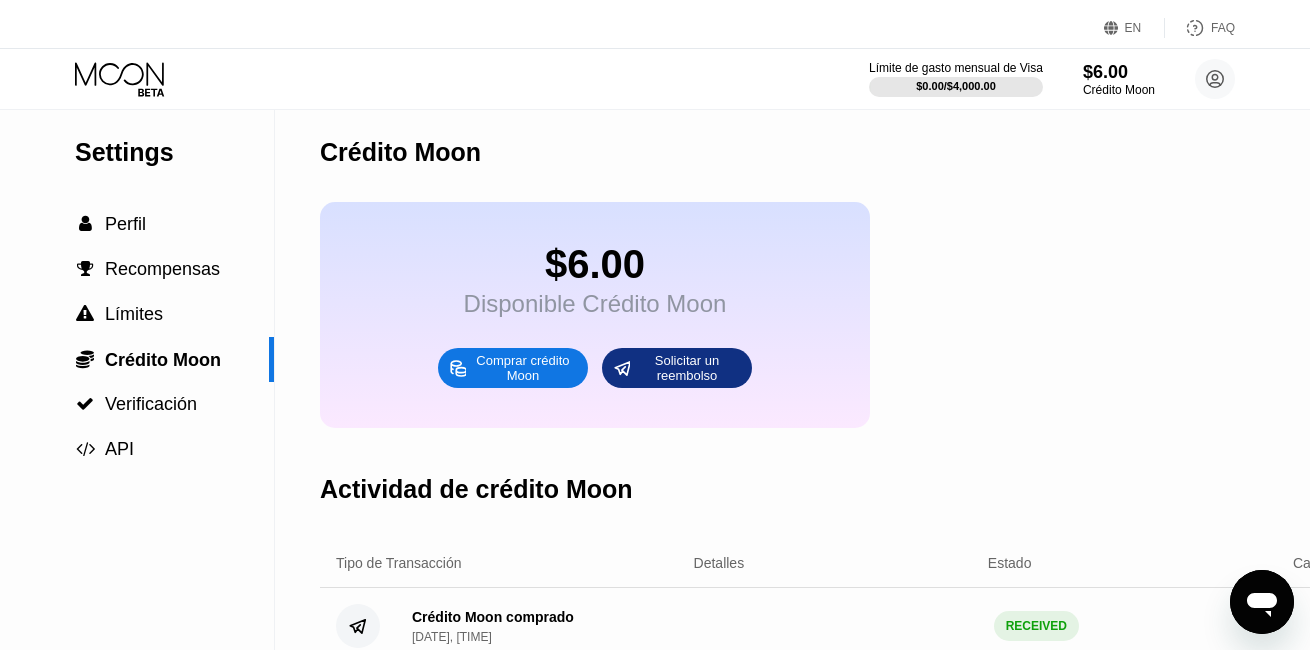 scroll, scrollTop: 0, scrollLeft: 0, axis: both 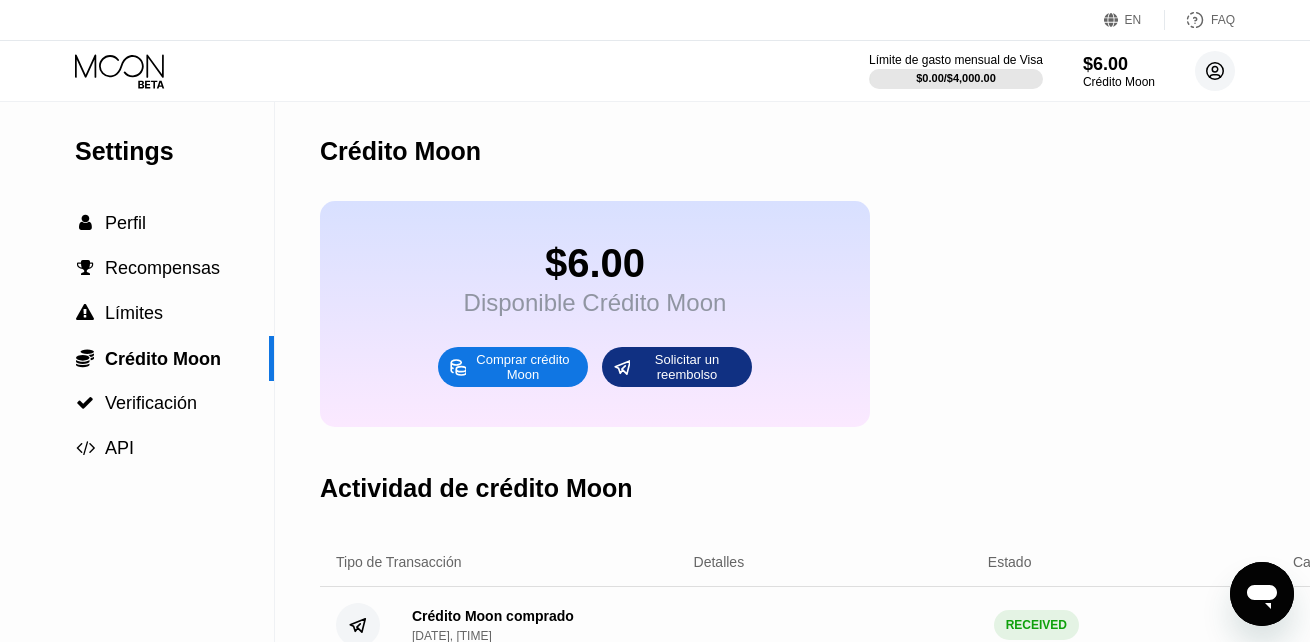 click 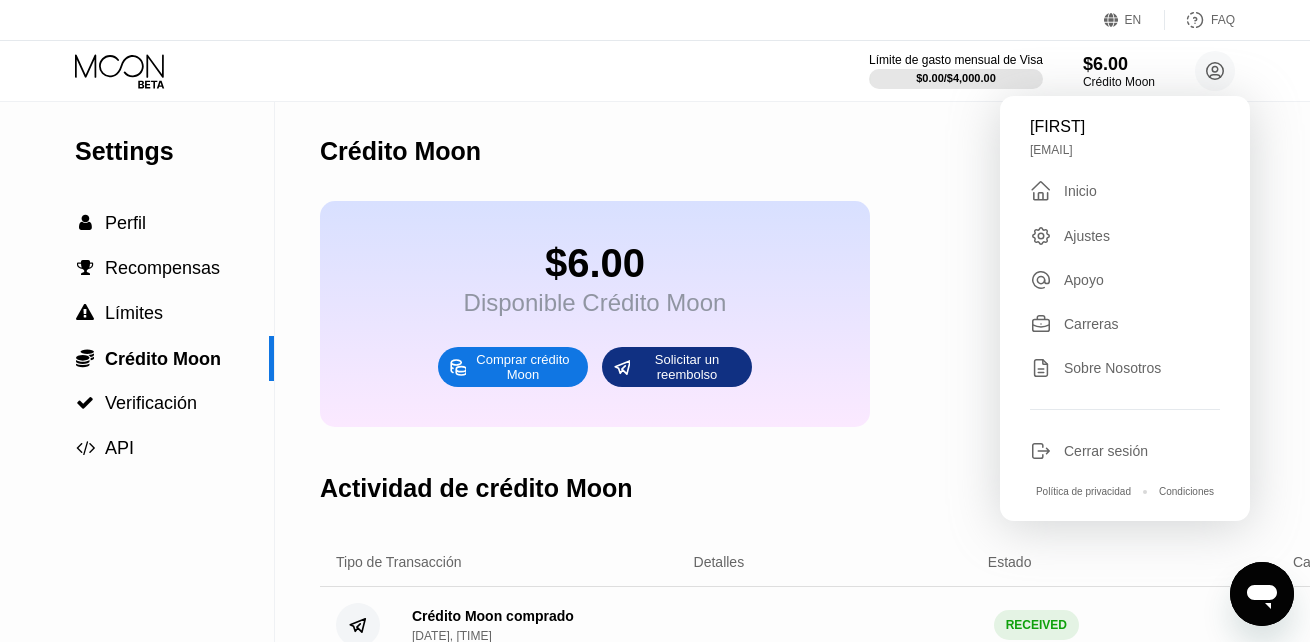 click on "Inicio" at bounding box center [1080, 191] 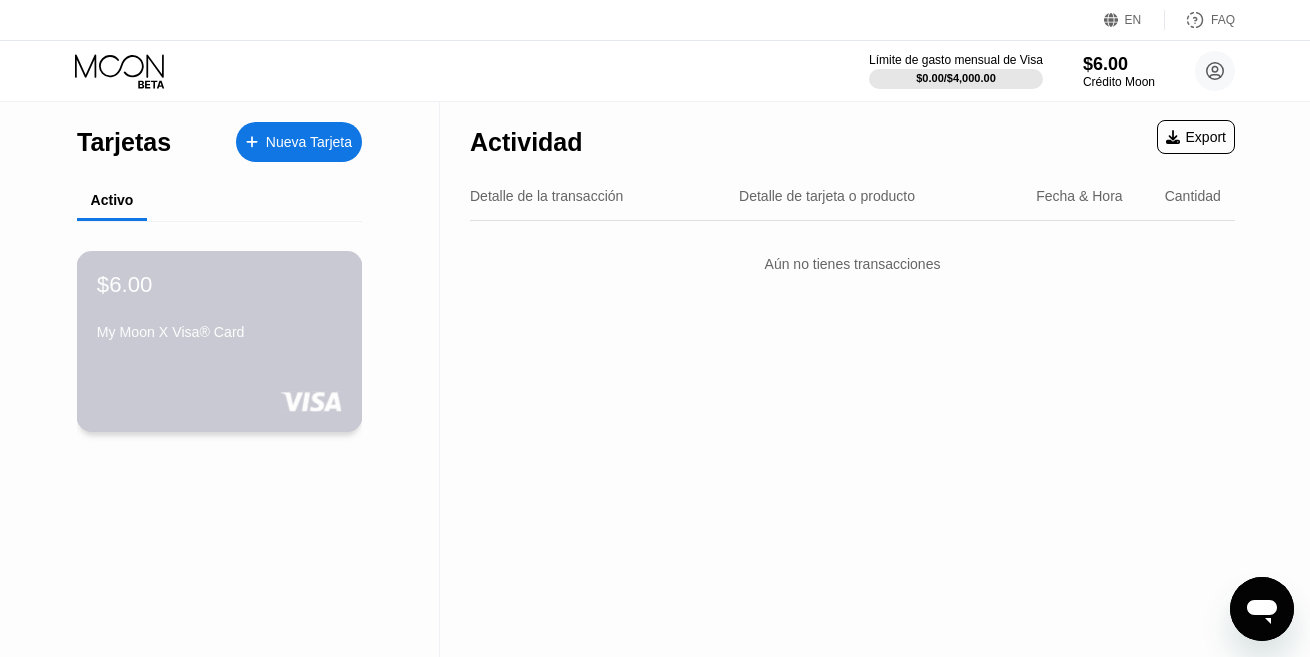 click on "$6.00 My Moon X Visa® Card" at bounding box center [219, 309] 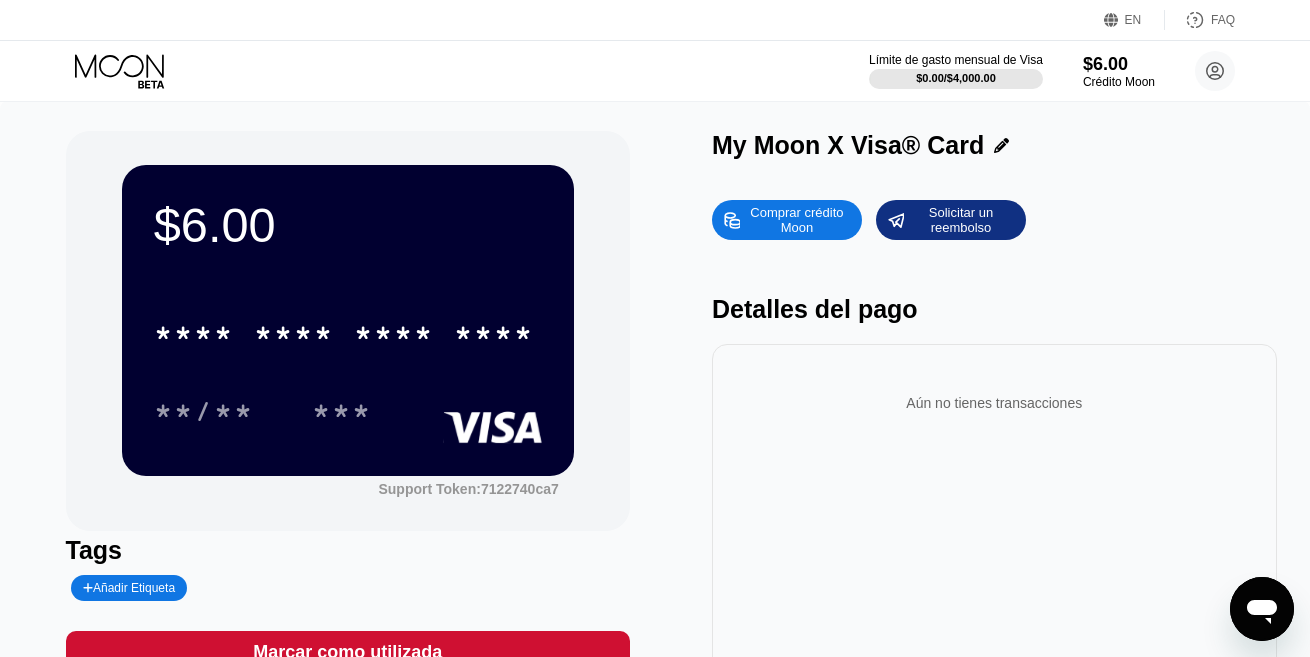 scroll, scrollTop: 0, scrollLeft: 0, axis: both 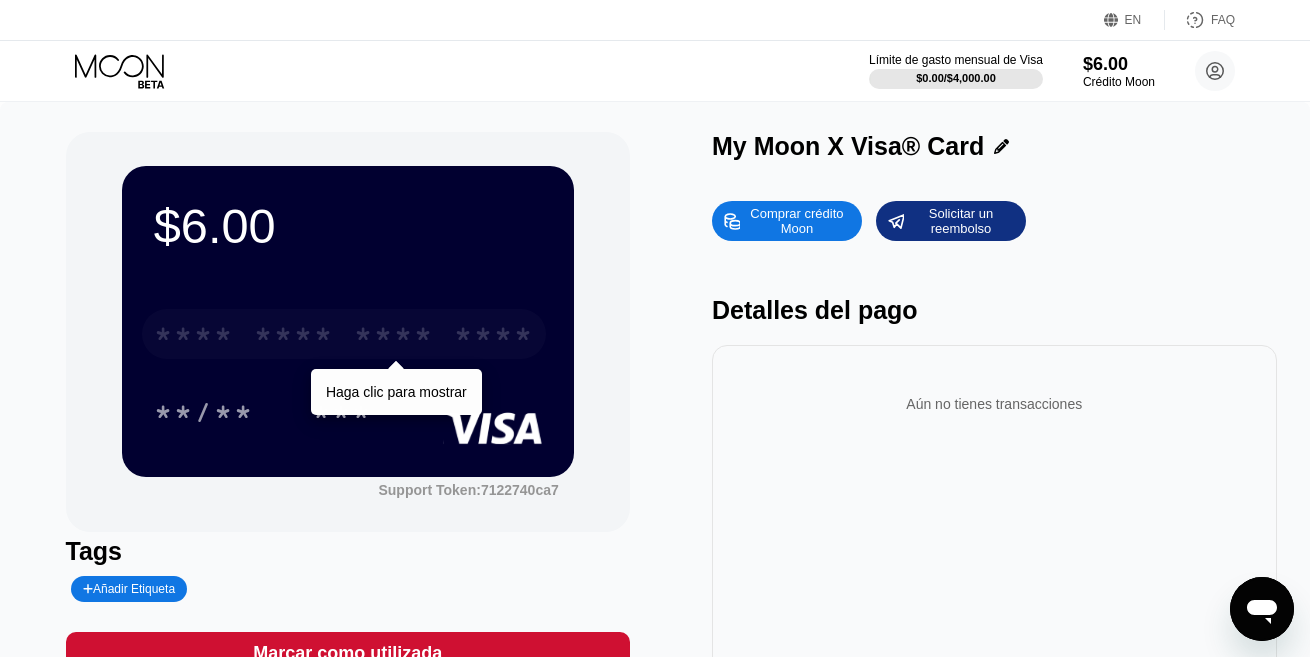 click on "* * * *" at bounding box center (394, 337) 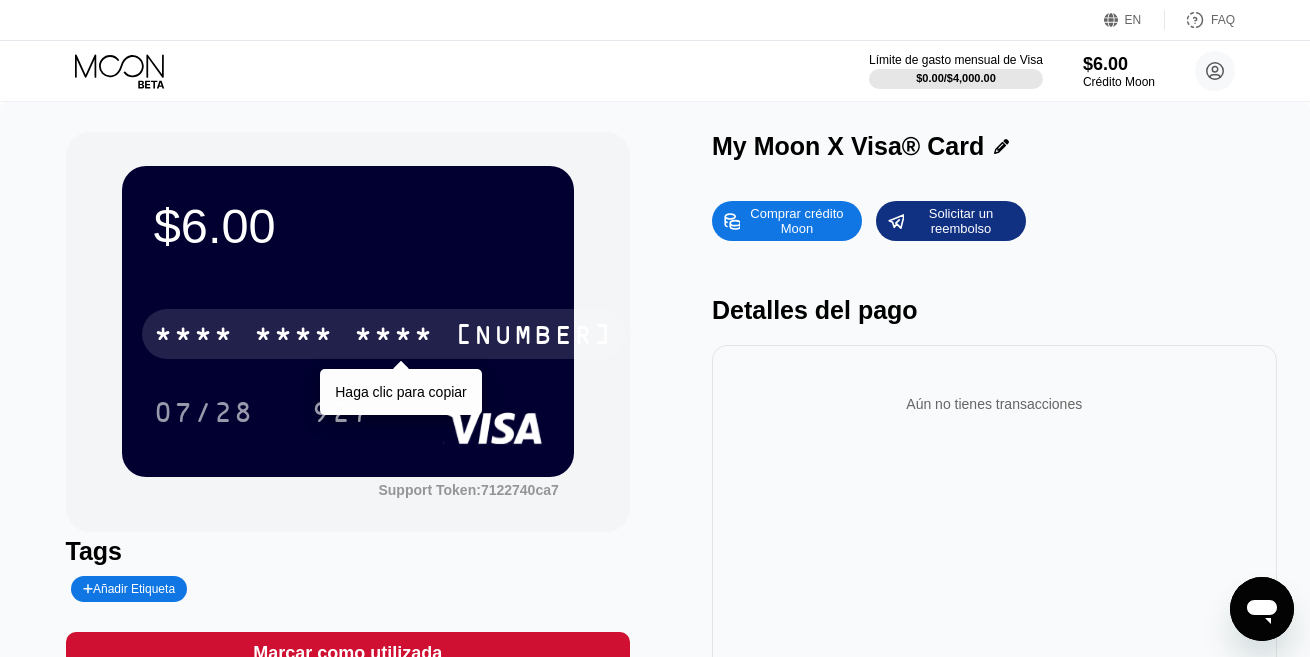click on "* * * *" at bounding box center [294, 337] 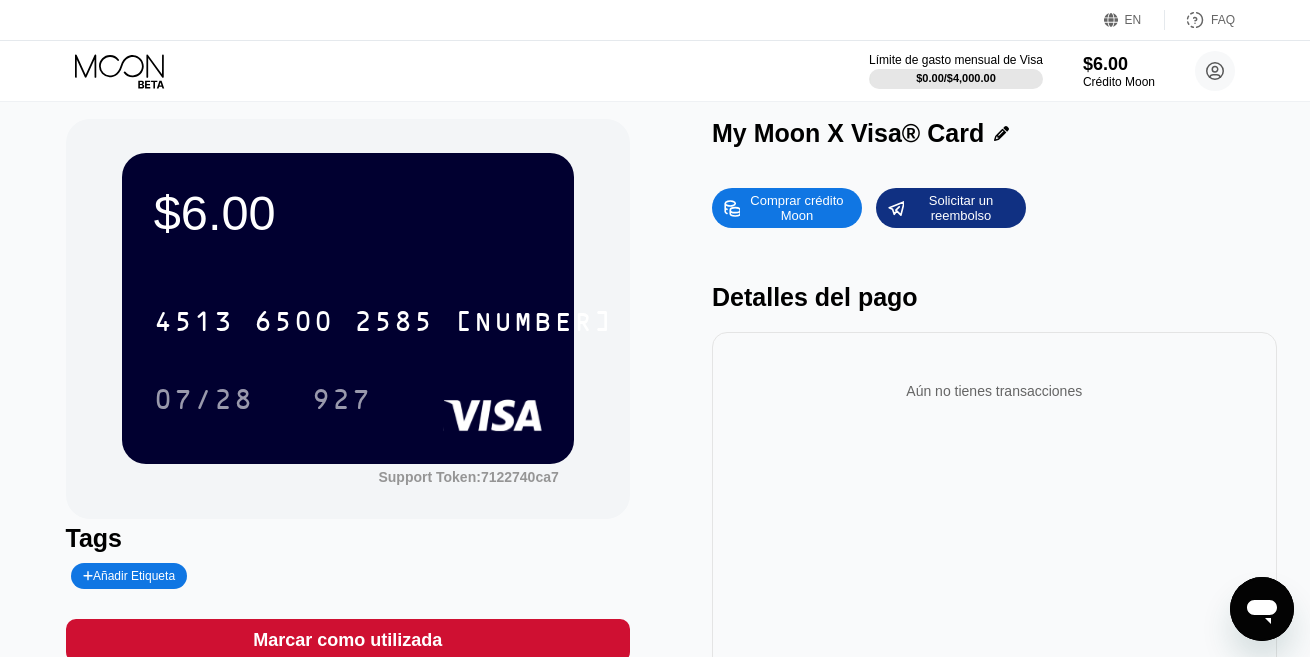 scroll, scrollTop: 0, scrollLeft: 0, axis: both 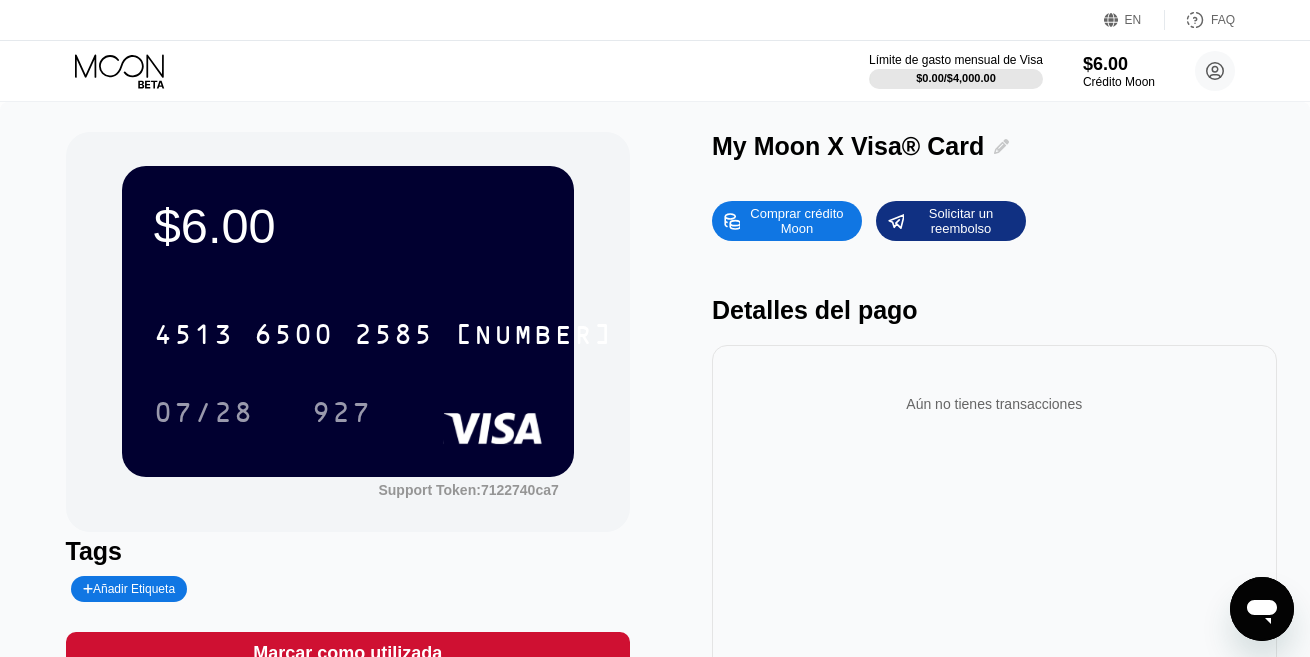 click 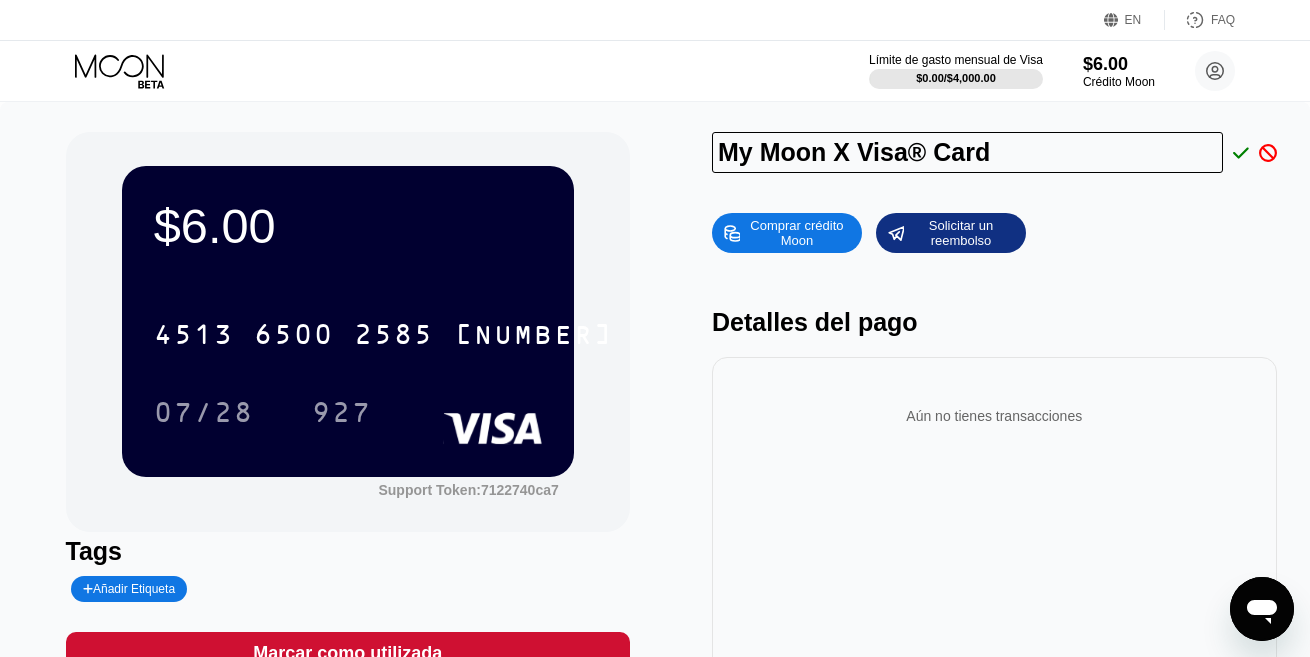 drag, startPoint x: 1008, startPoint y: 156, endPoint x: 721, endPoint y: 173, distance: 287.50305 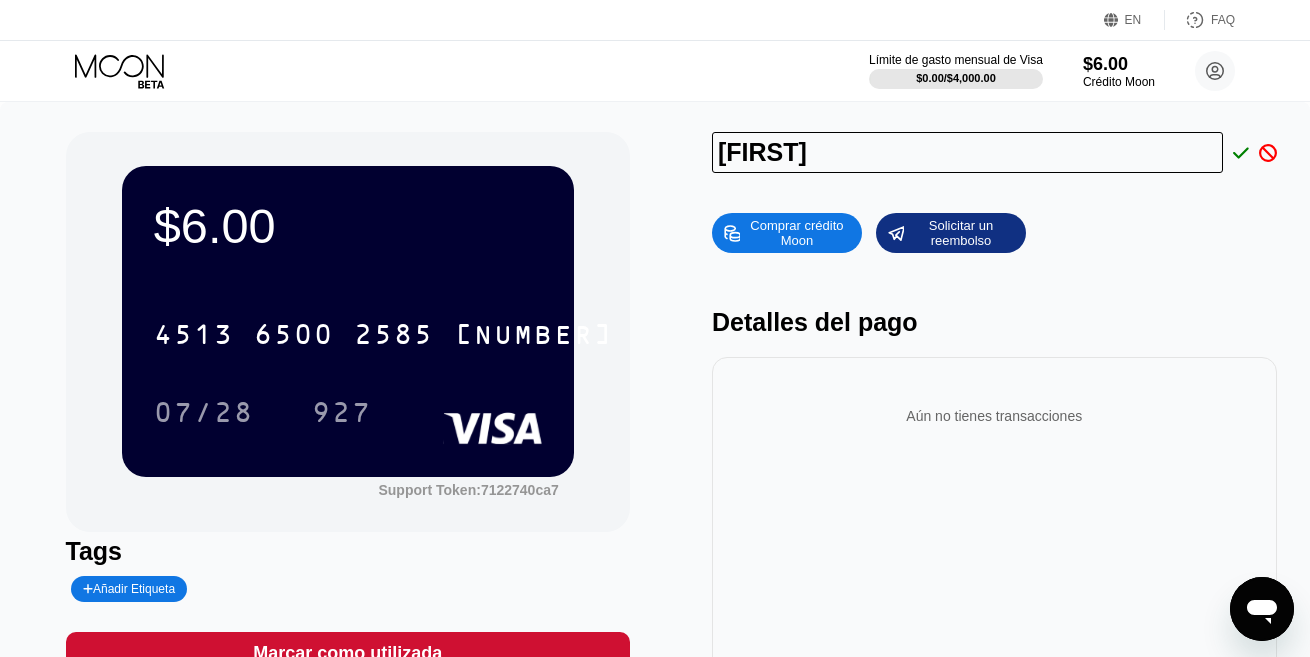 type on "[FIRST] [LAST]" 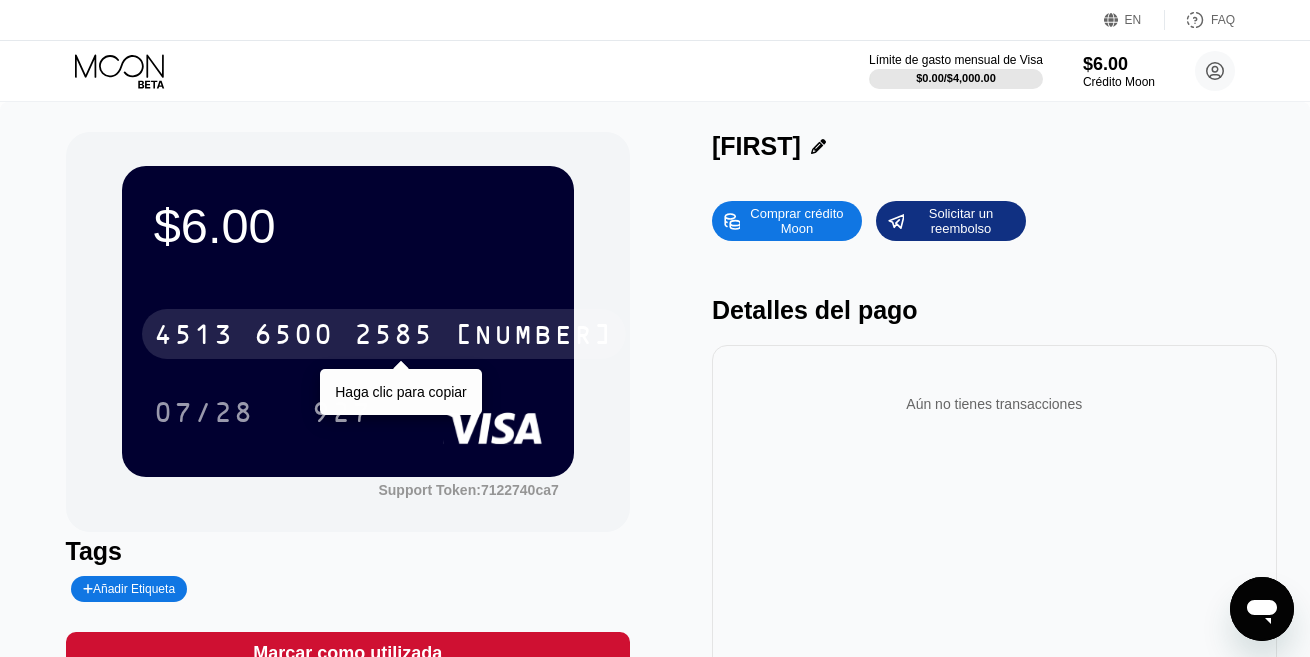 click on "6500" at bounding box center (294, 337) 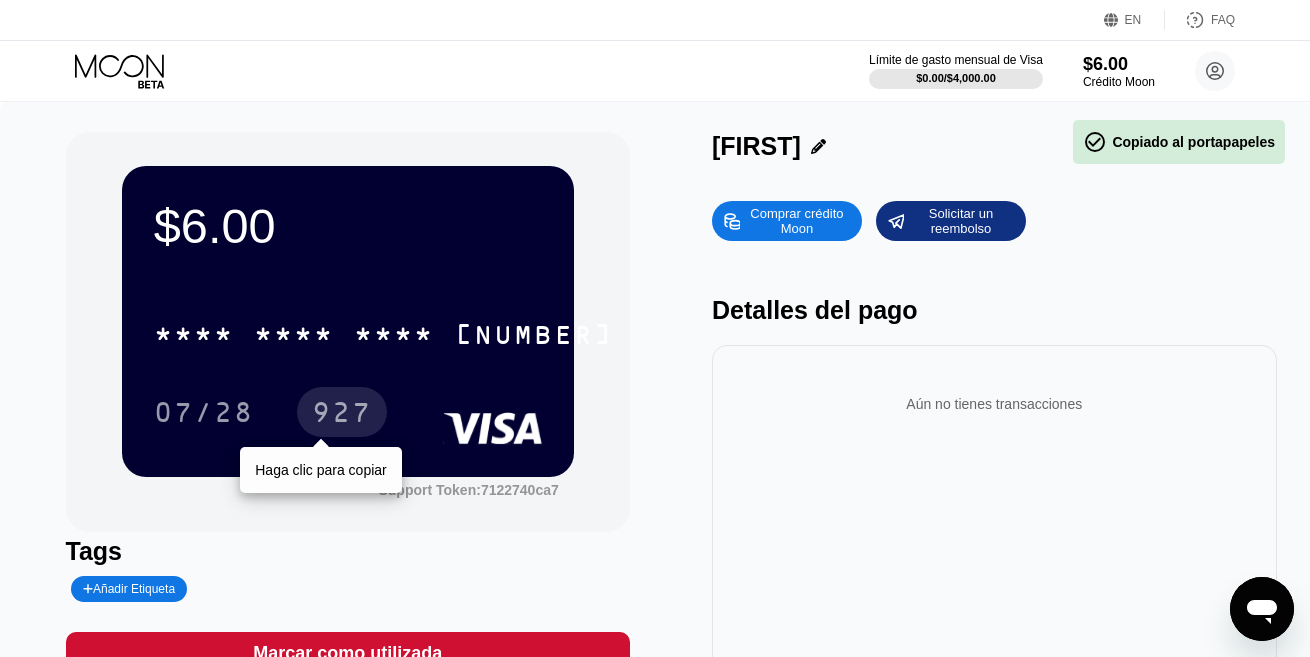 click on "927" at bounding box center [342, 415] 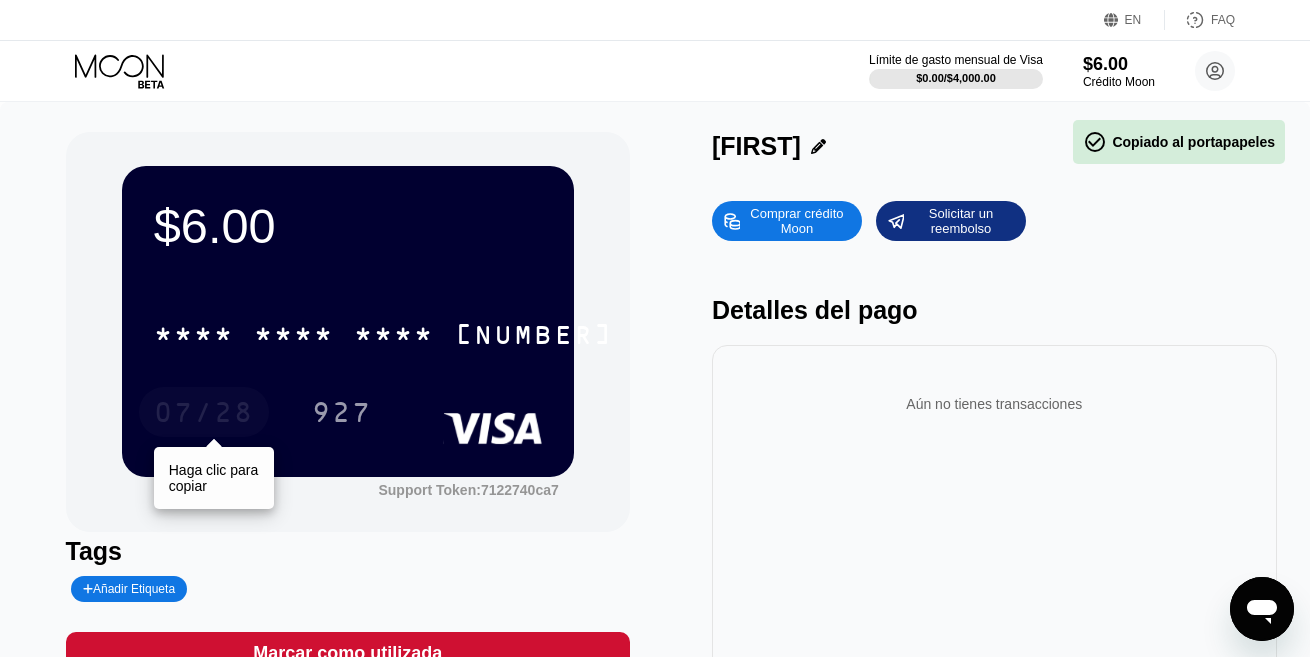 click on "07/28" at bounding box center [204, 415] 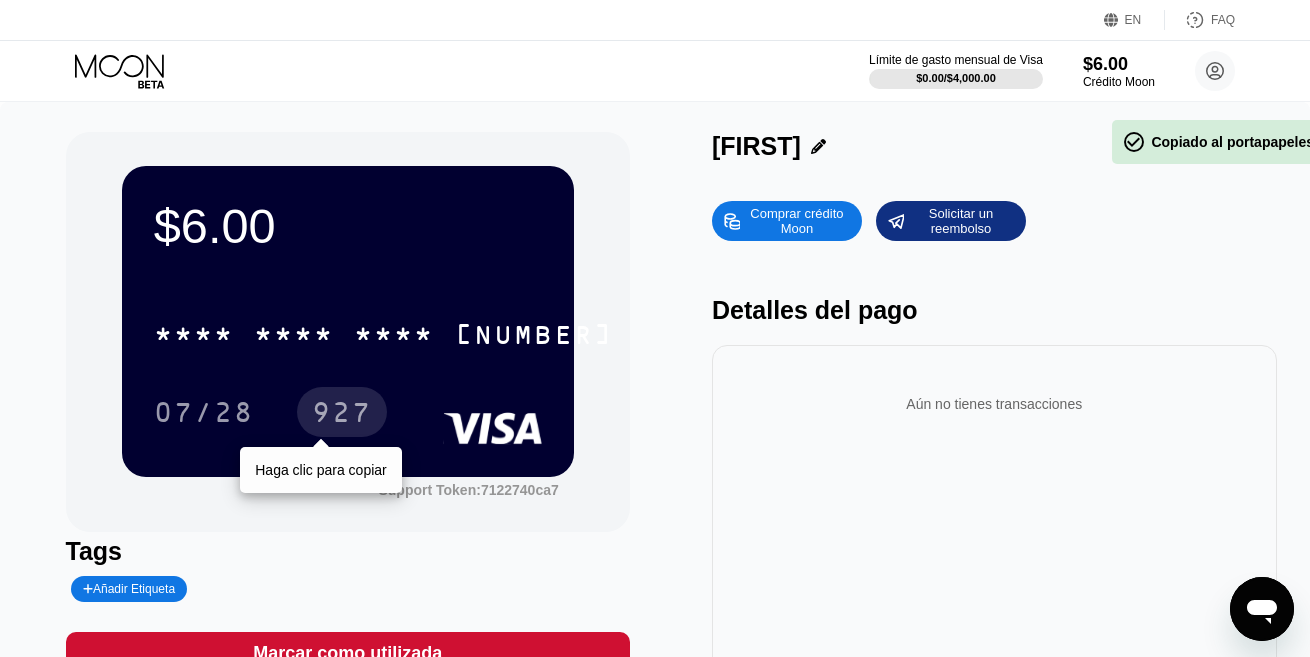 click on "927" at bounding box center (342, 415) 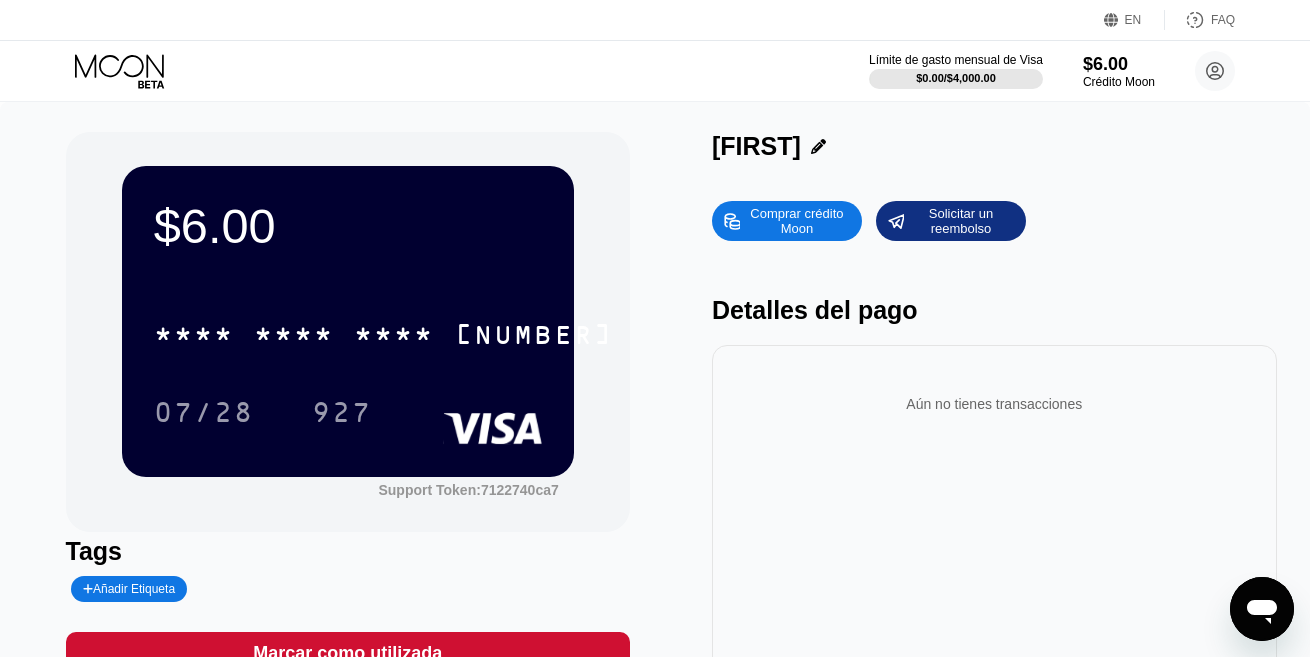 click 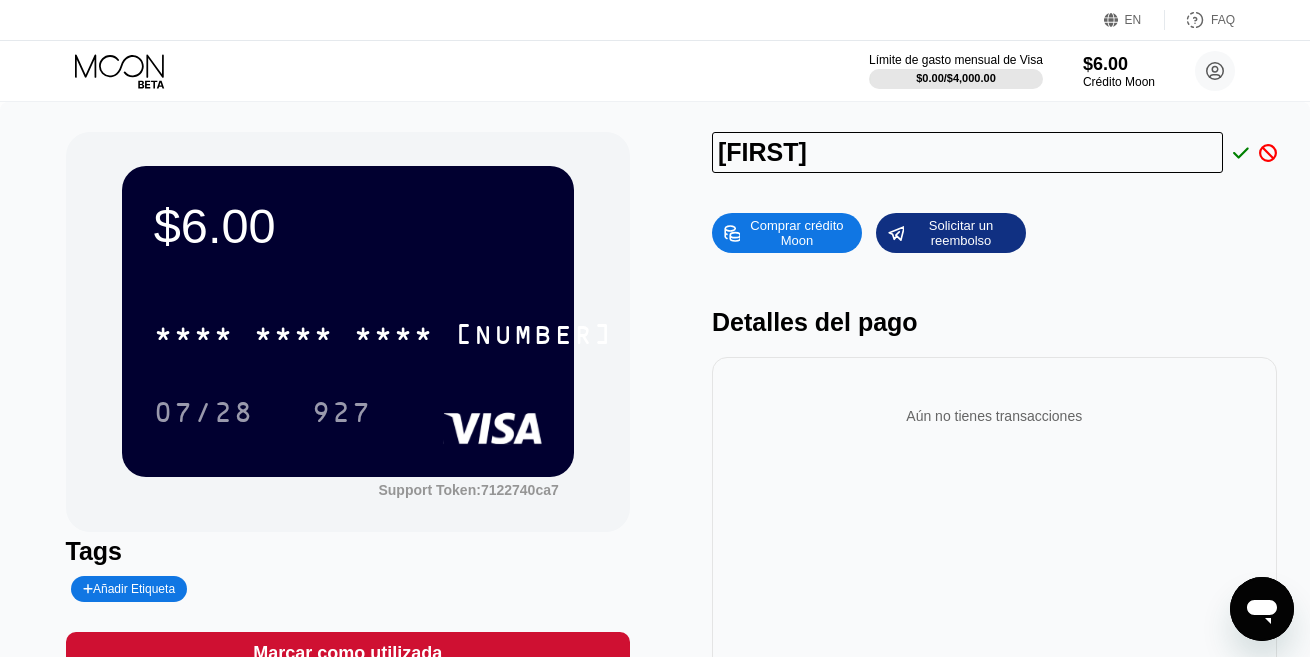 type on "[FIRST] [LAST]" 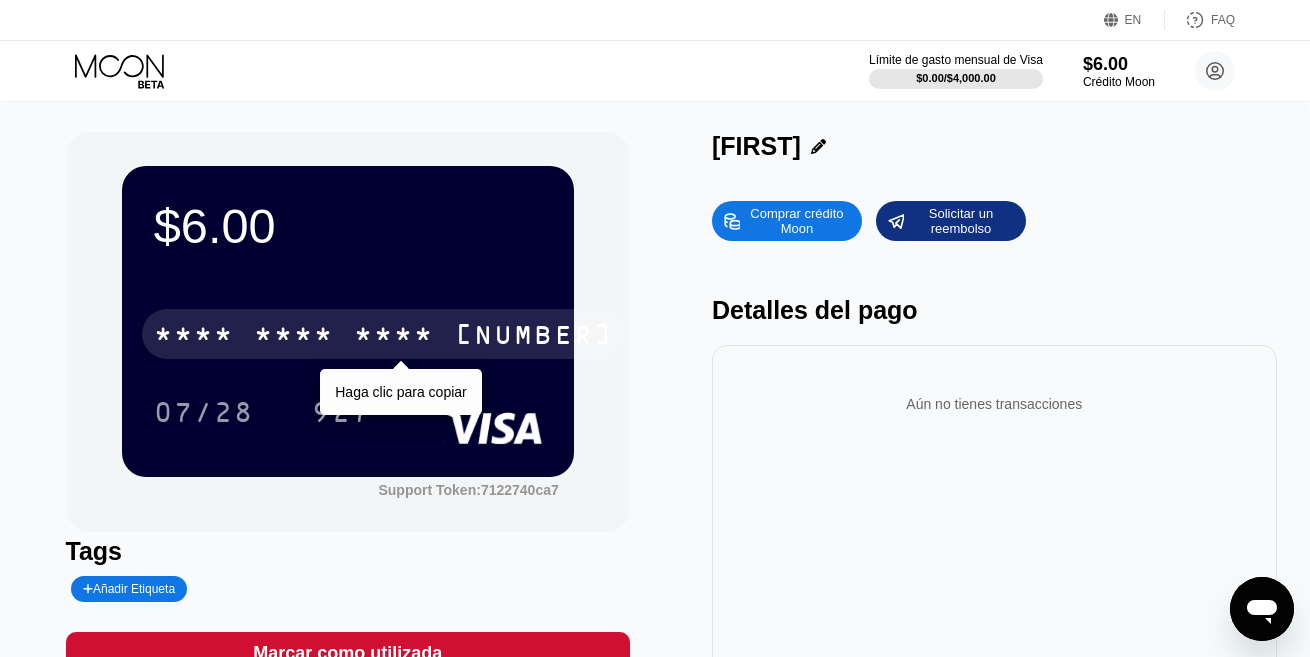 click on "* * * * * * * * * * * * 5622" at bounding box center [384, 334] 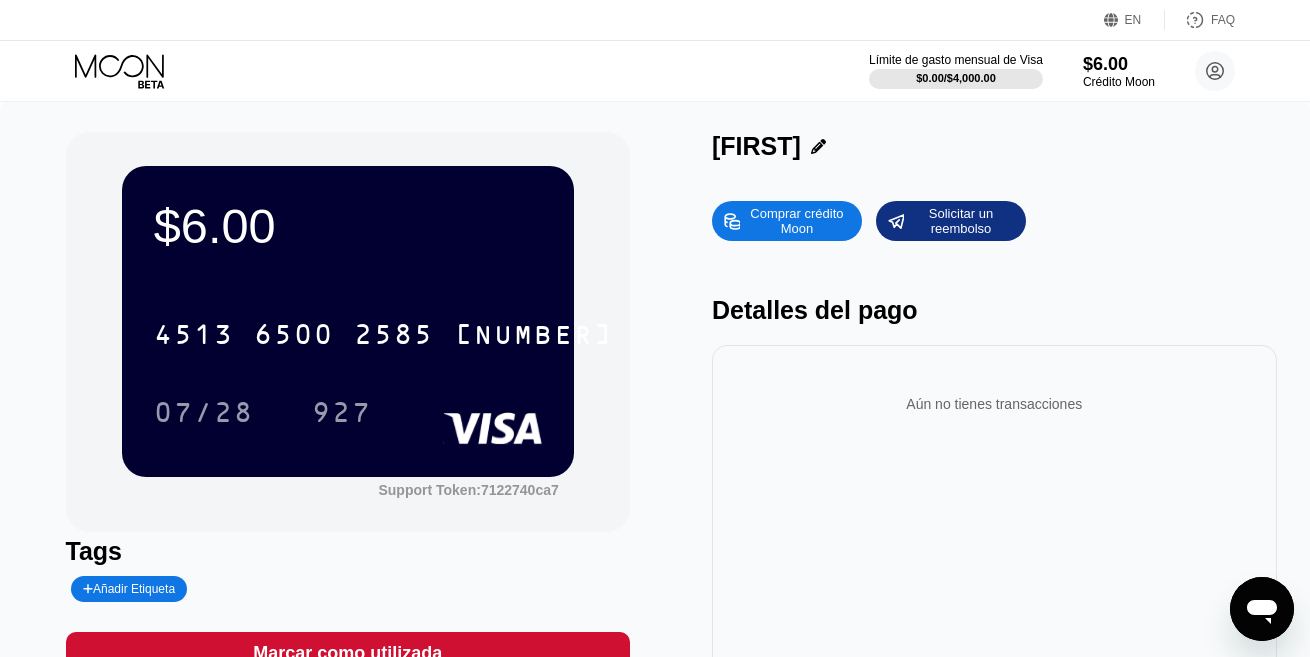 click on "Comprar crédito Moon Solicitar un reembolso" at bounding box center [994, 221] 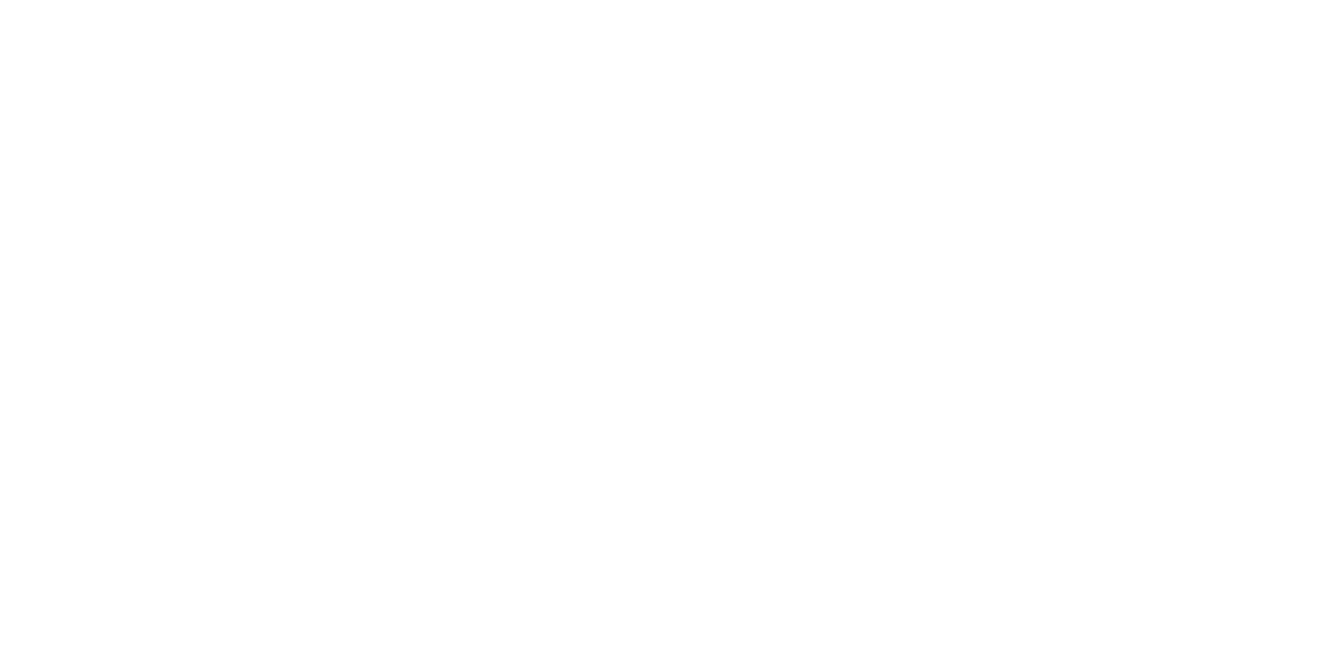 scroll, scrollTop: 0, scrollLeft: 0, axis: both 